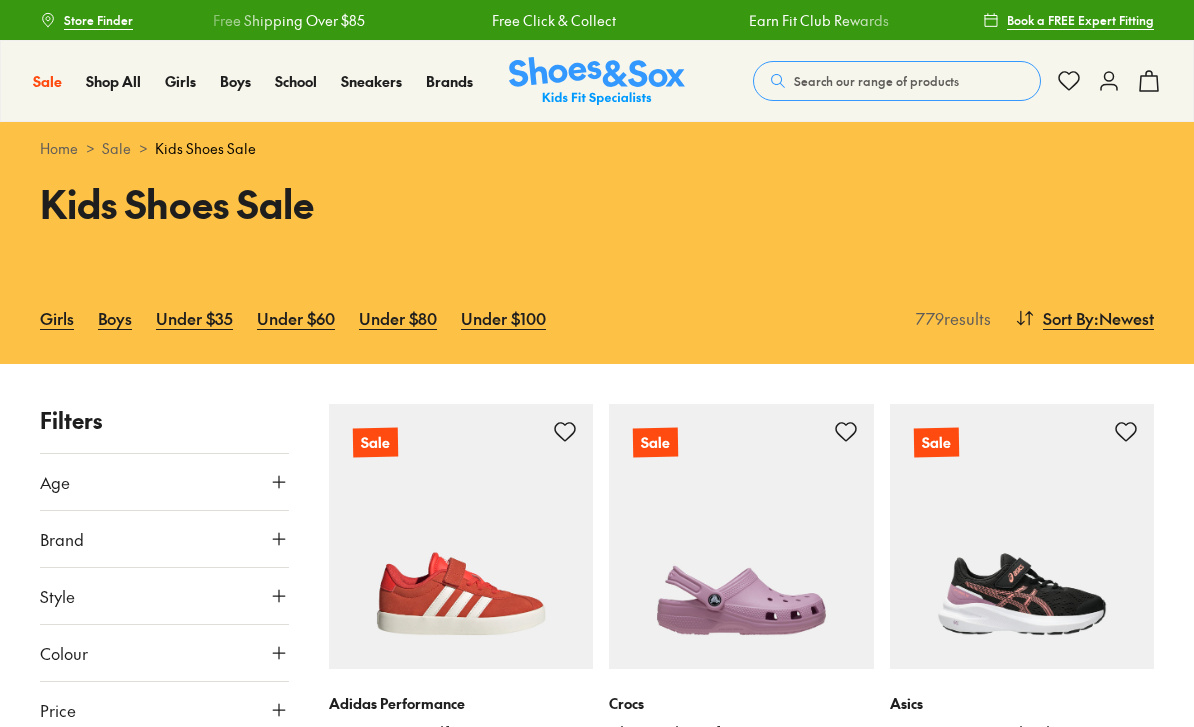 scroll, scrollTop: 0, scrollLeft: 0, axis: both 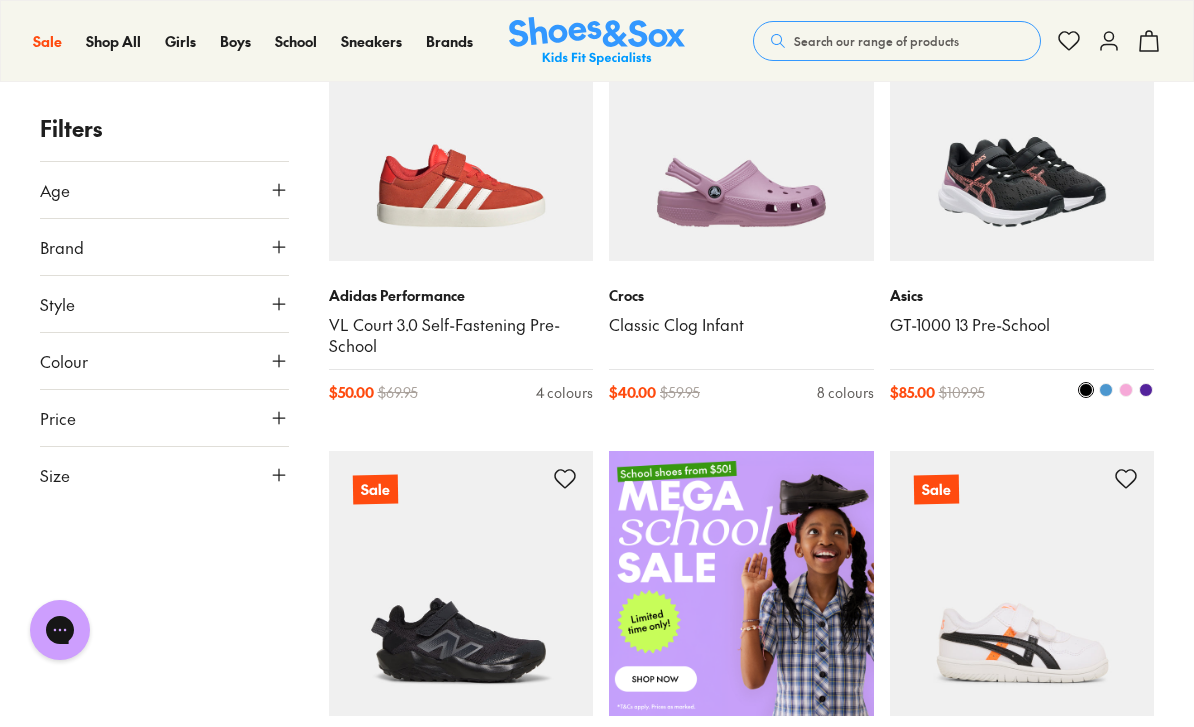 click at bounding box center (1022, 128) 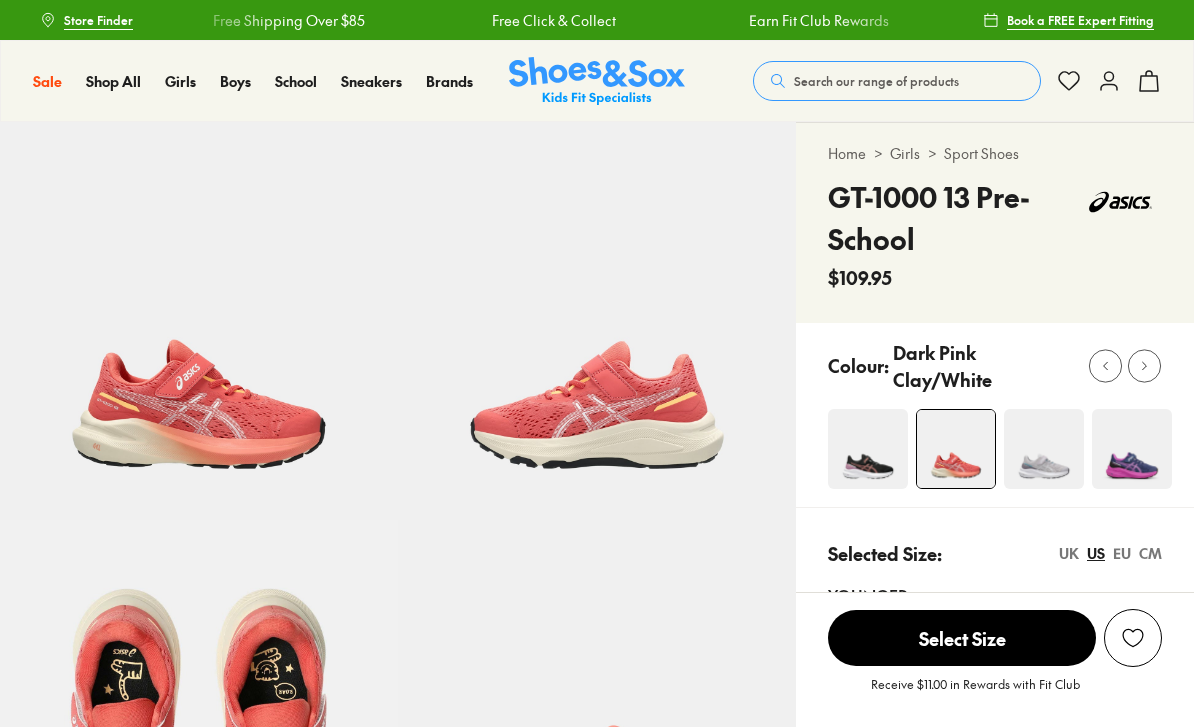 select on "*" 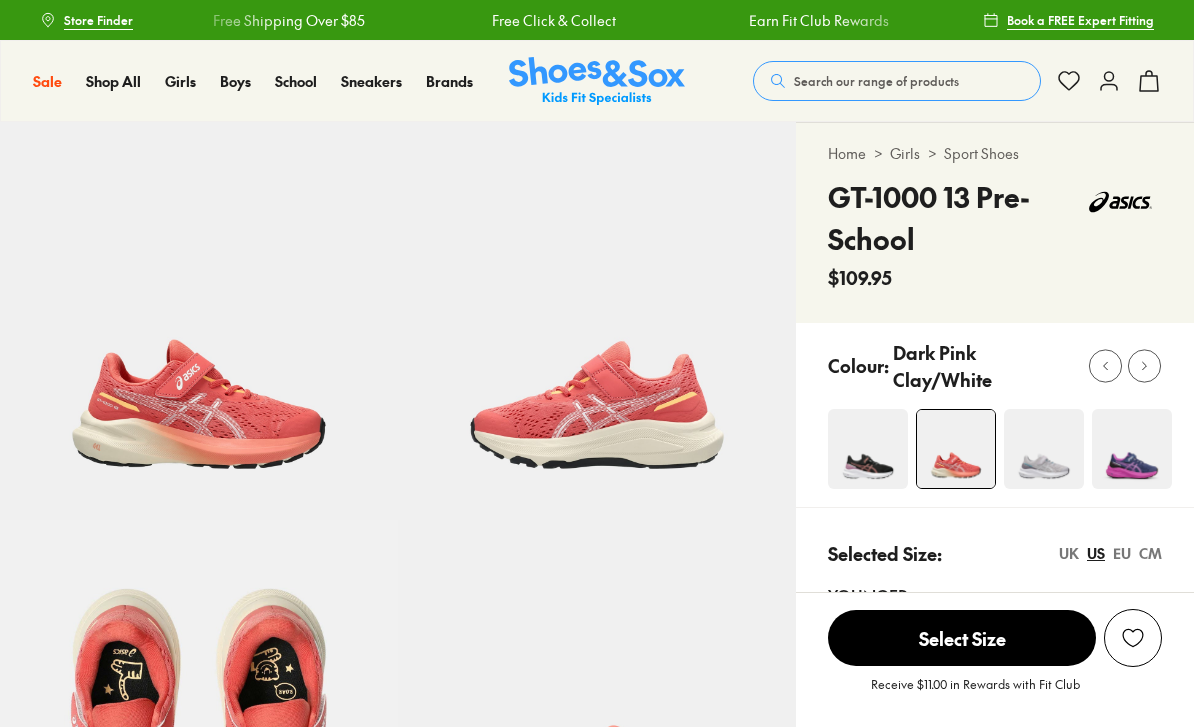 scroll, scrollTop: 0, scrollLeft: 0, axis: both 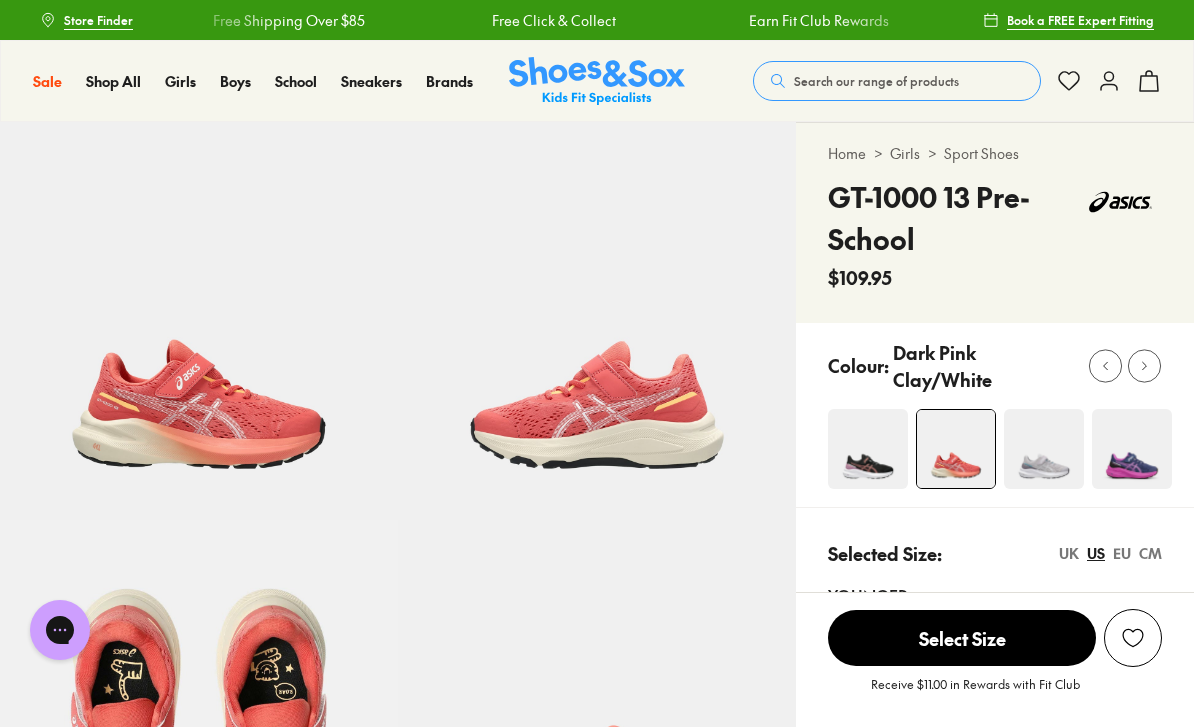 click at bounding box center [1044, 449] 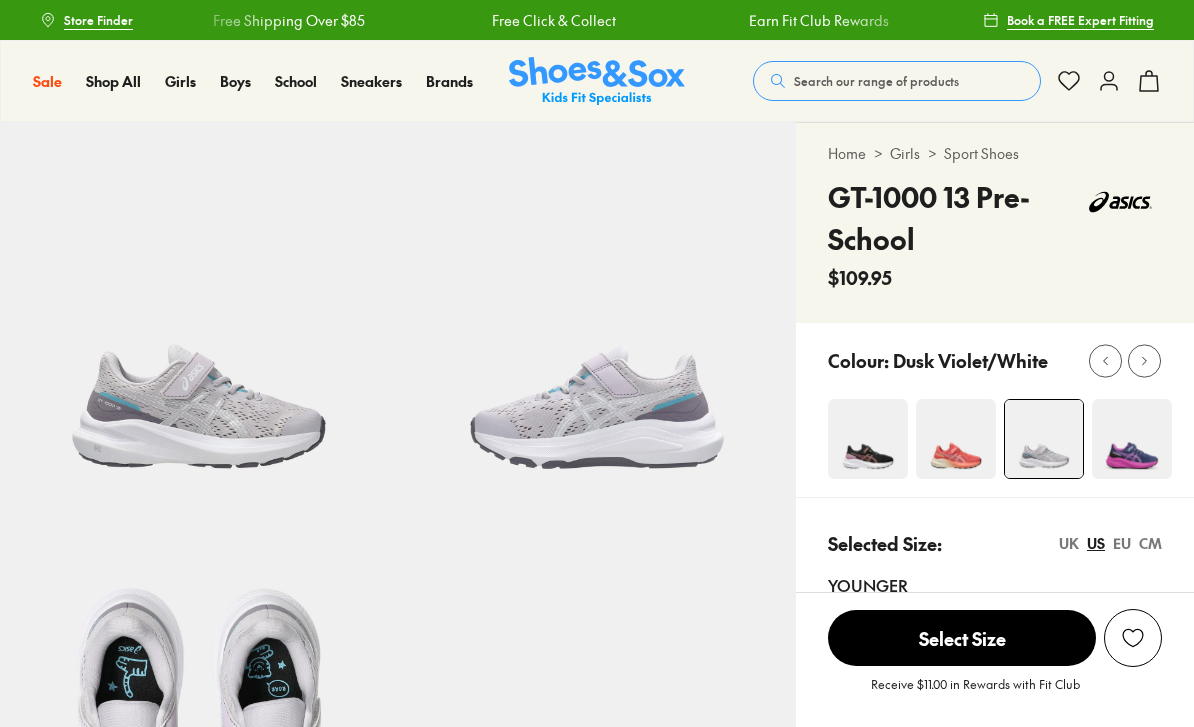 scroll, scrollTop: 0, scrollLeft: 0, axis: both 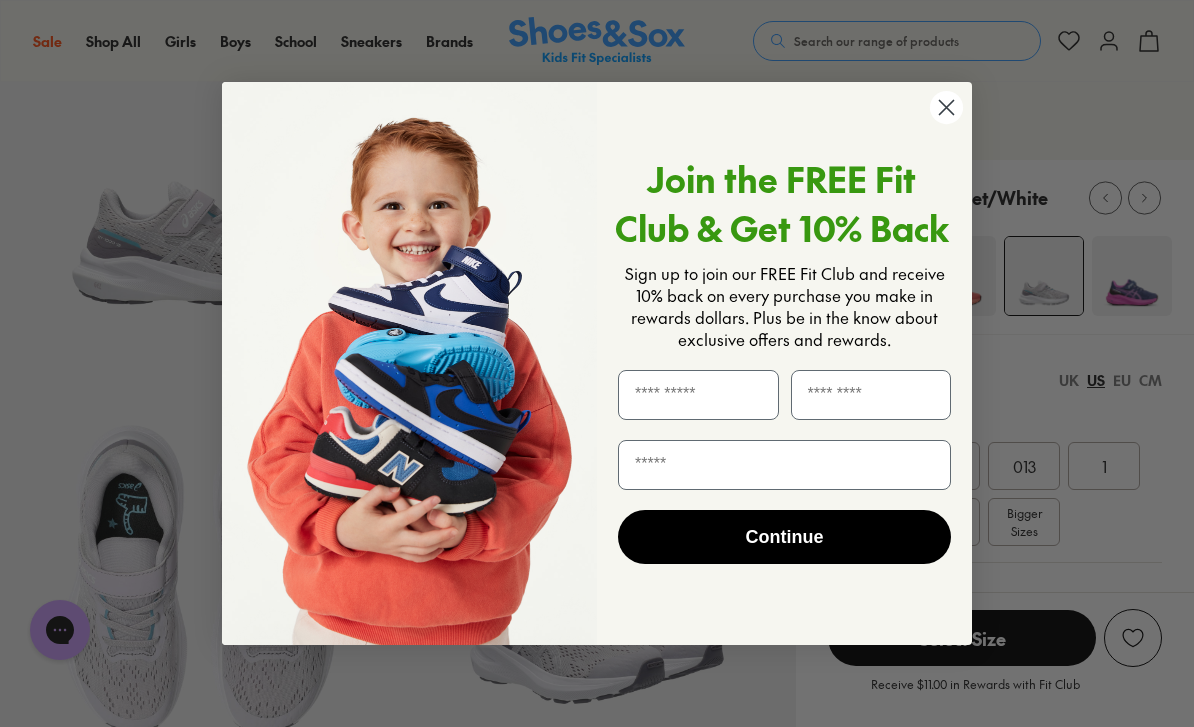click 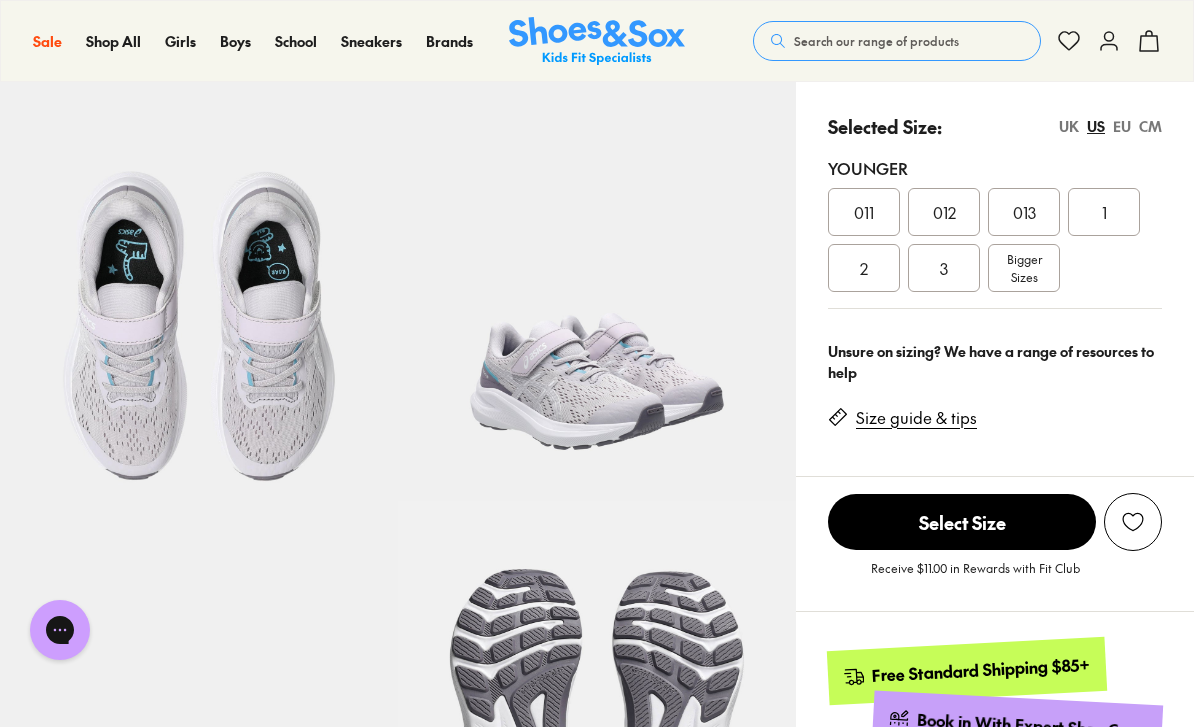 scroll, scrollTop: 0, scrollLeft: 0, axis: both 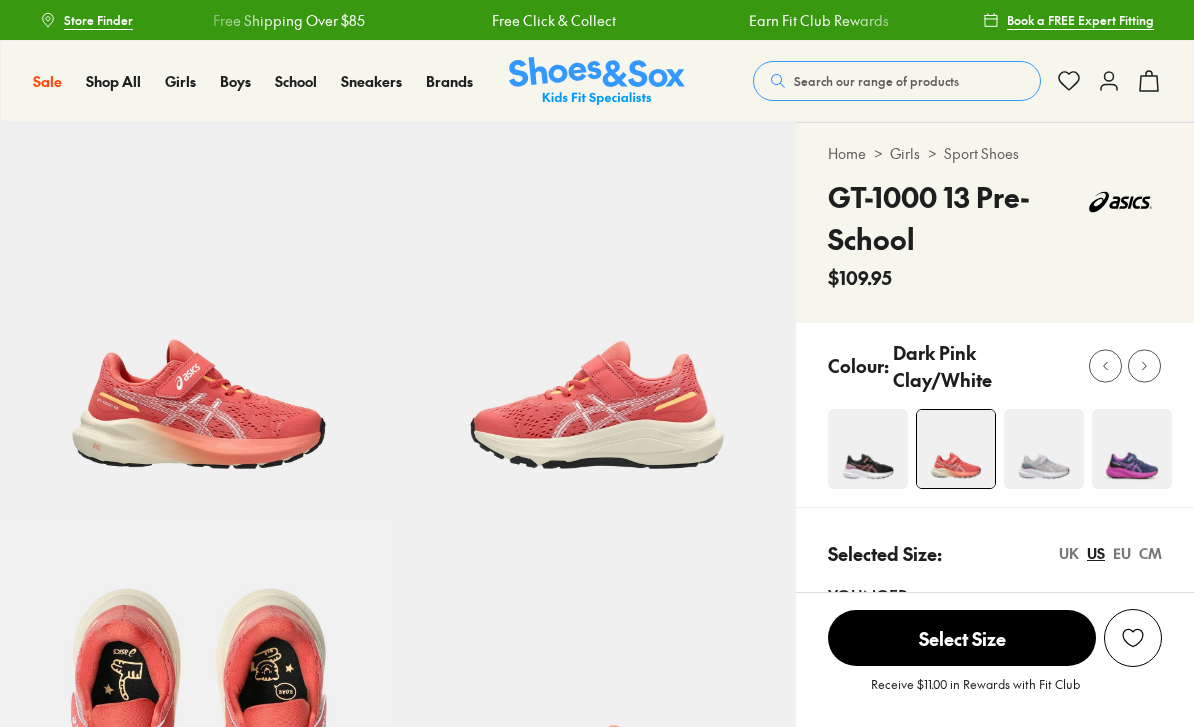 select on "*" 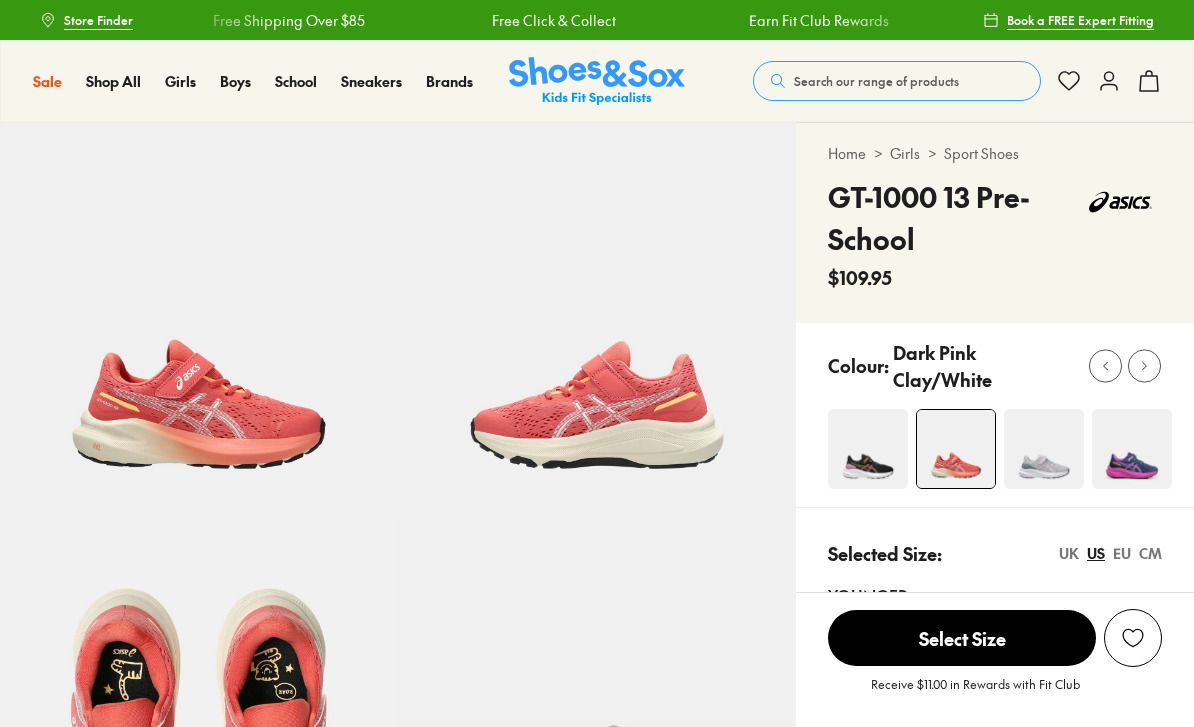 scroll, scrollTop: 0, scrollLeft: 0, axis: both 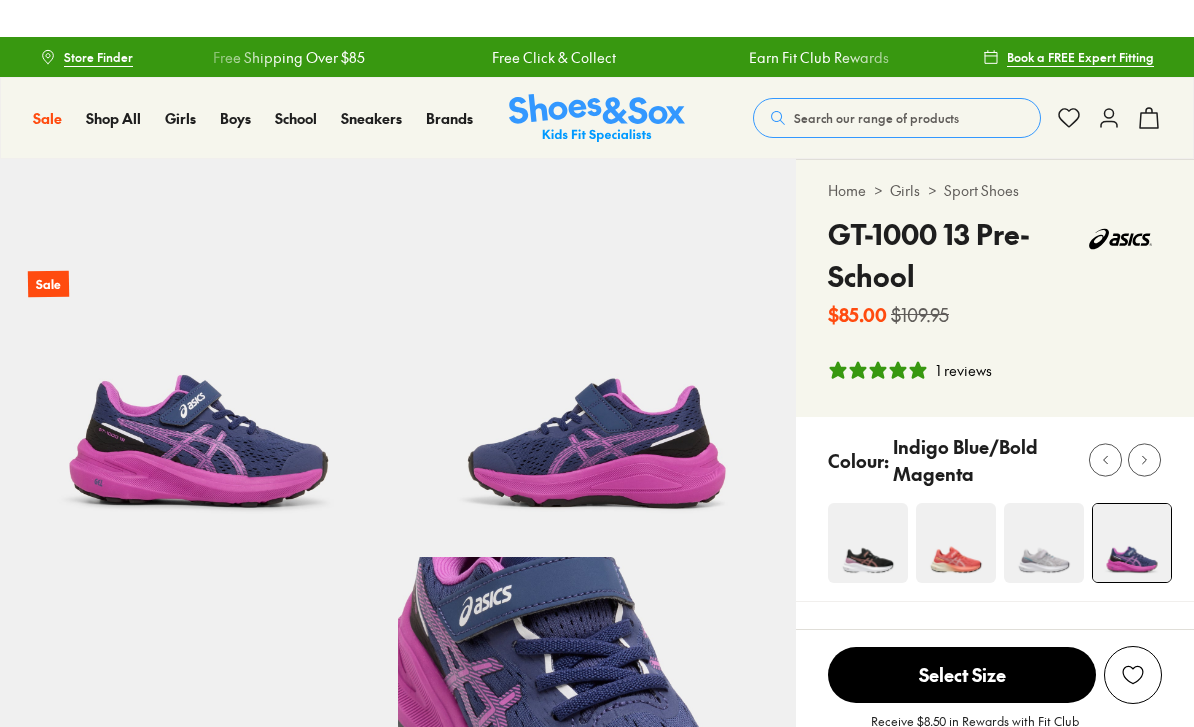 select on "*" 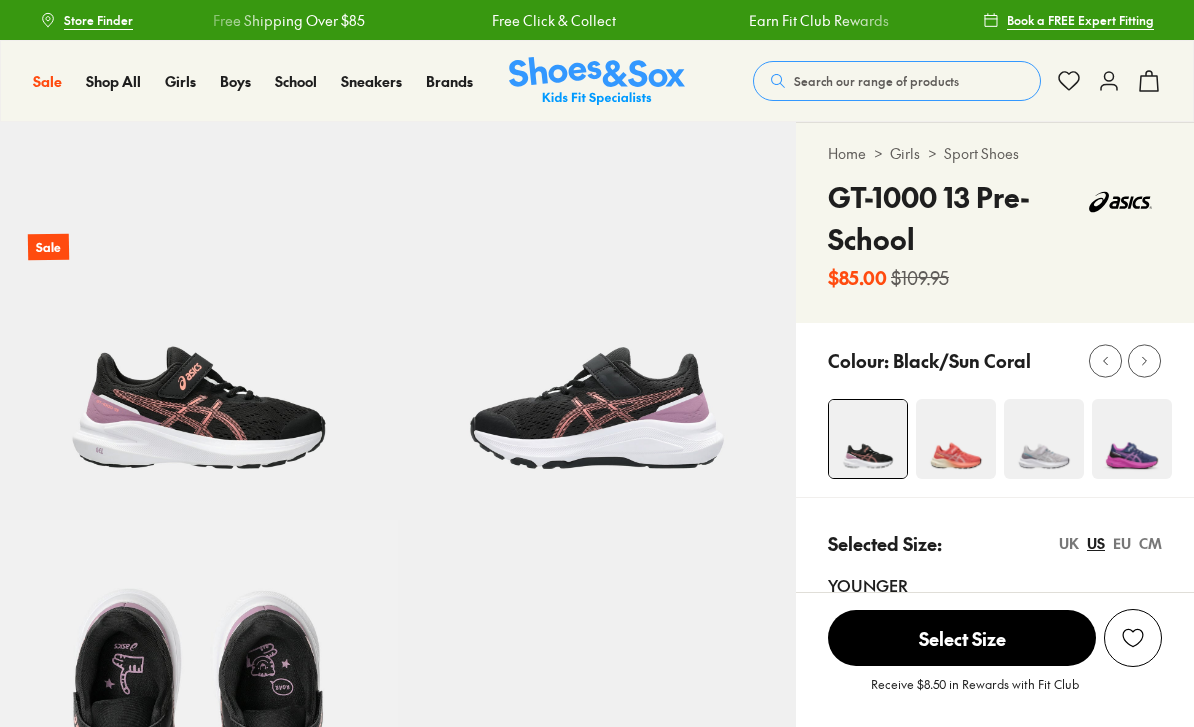 scroll, scrollTop: 0, scrollLeft: 0, axis: both 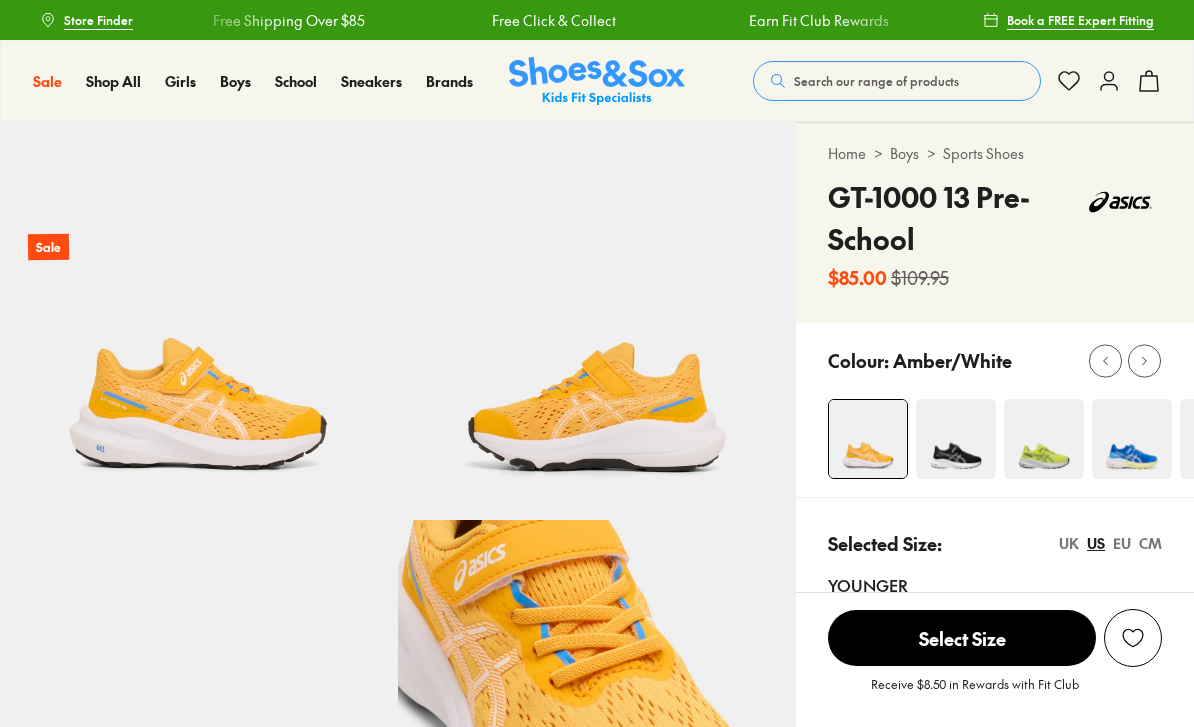 select on "*" 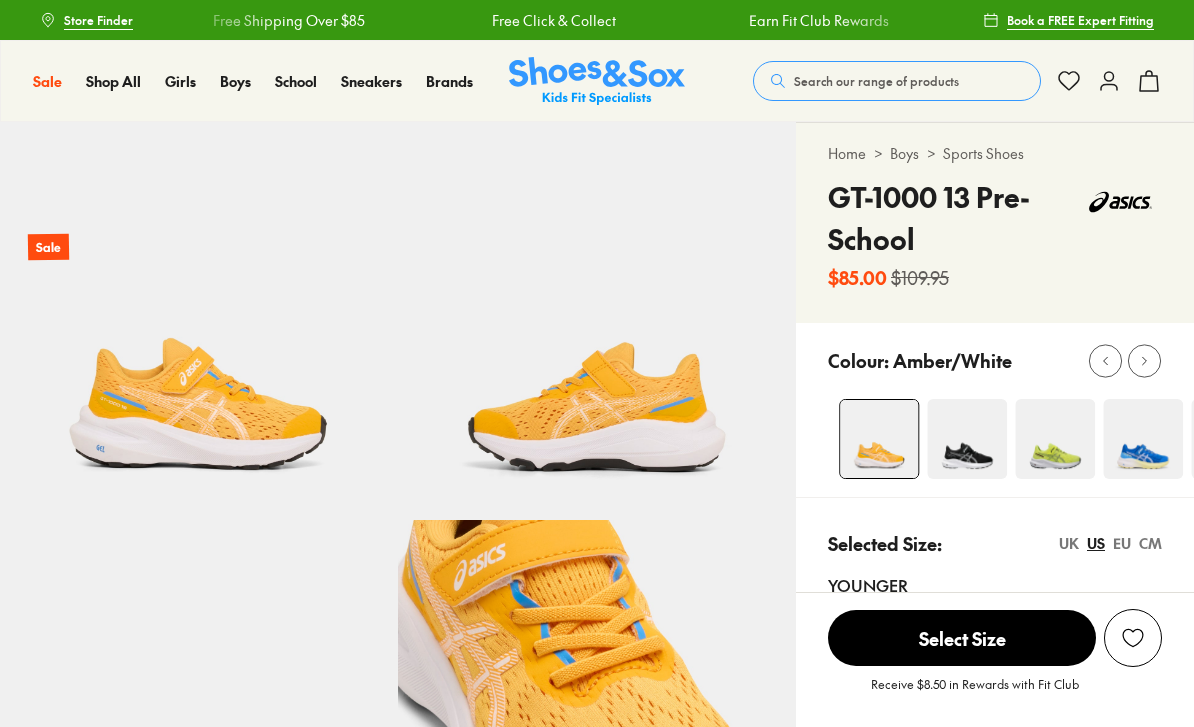 scroll, scrollTop: 147, scrollLeft: 0, axis: vertical 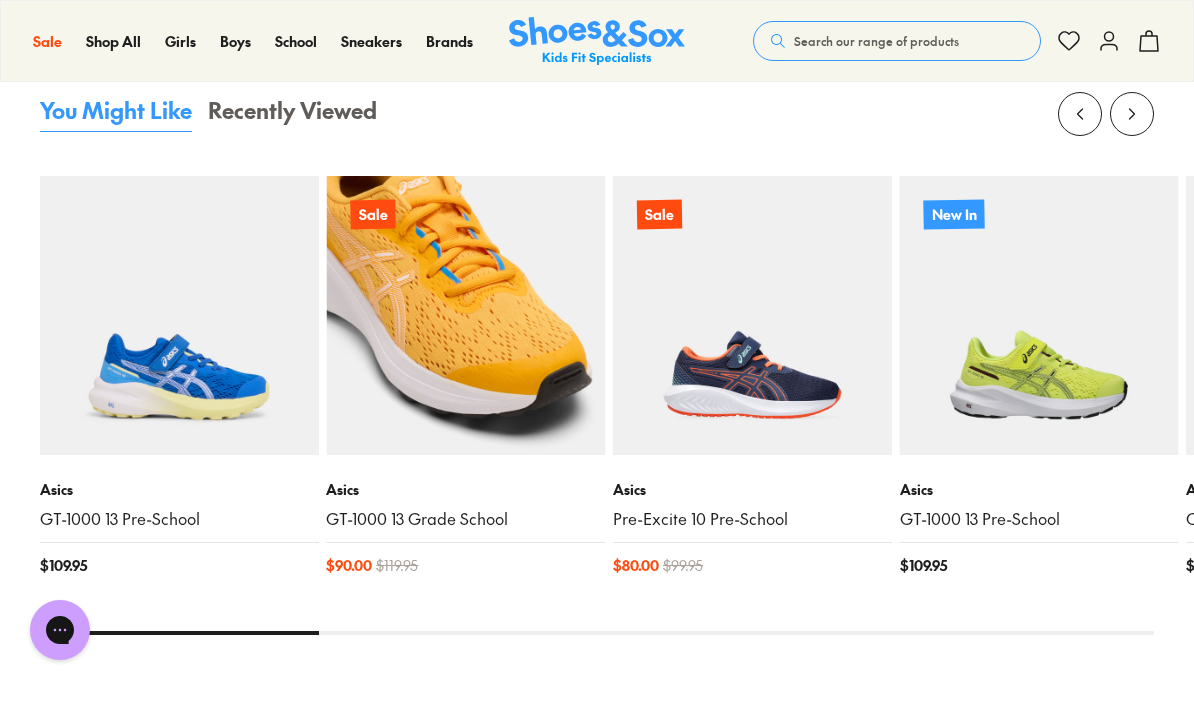click at bounding box center (465, 315) 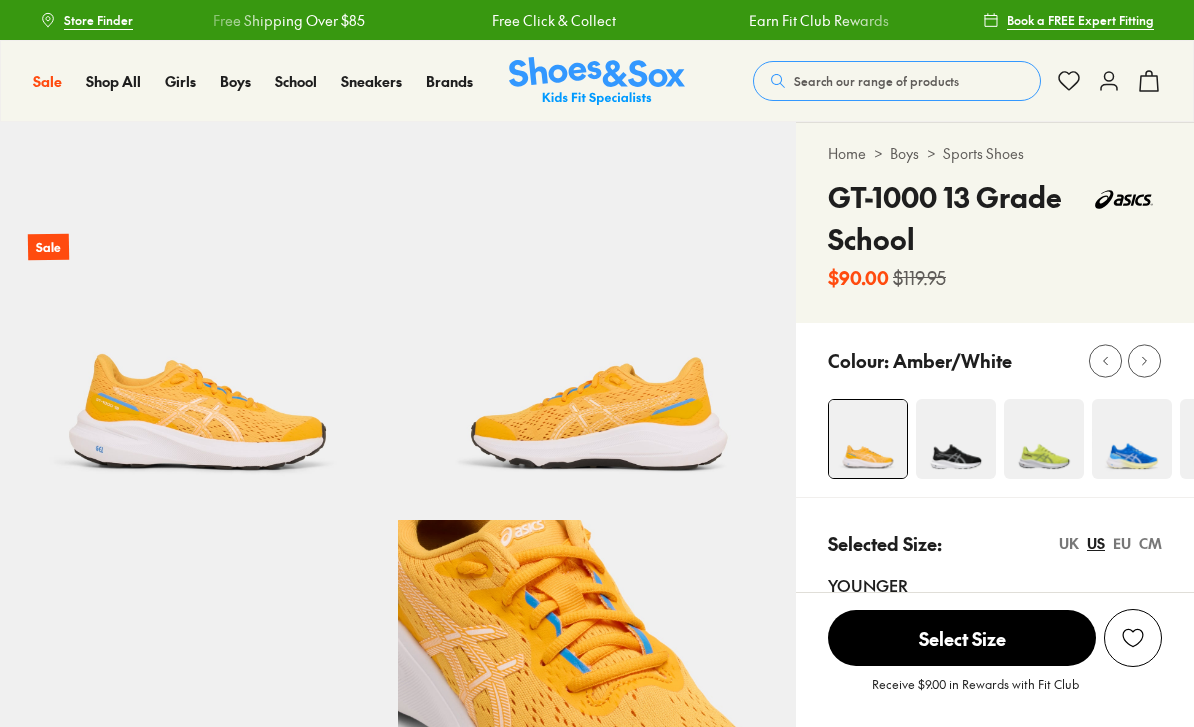 scroll, scrollTop: 0, scrollLeft: 0, axis: both 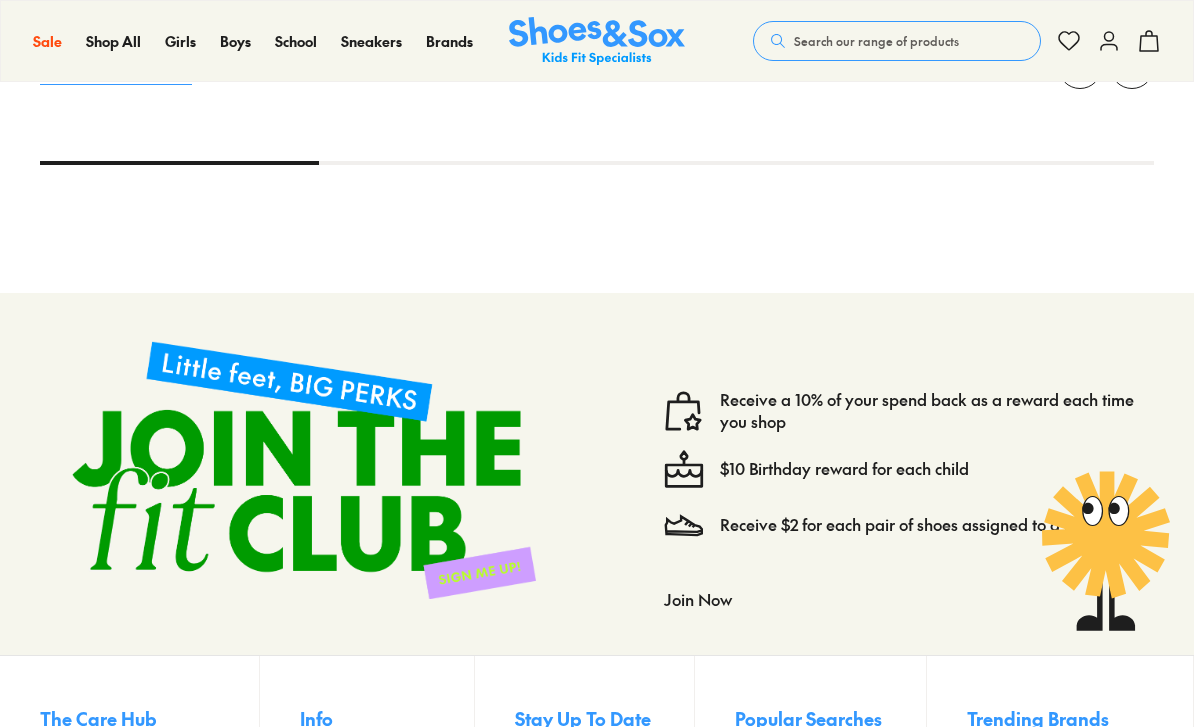 select on "*" 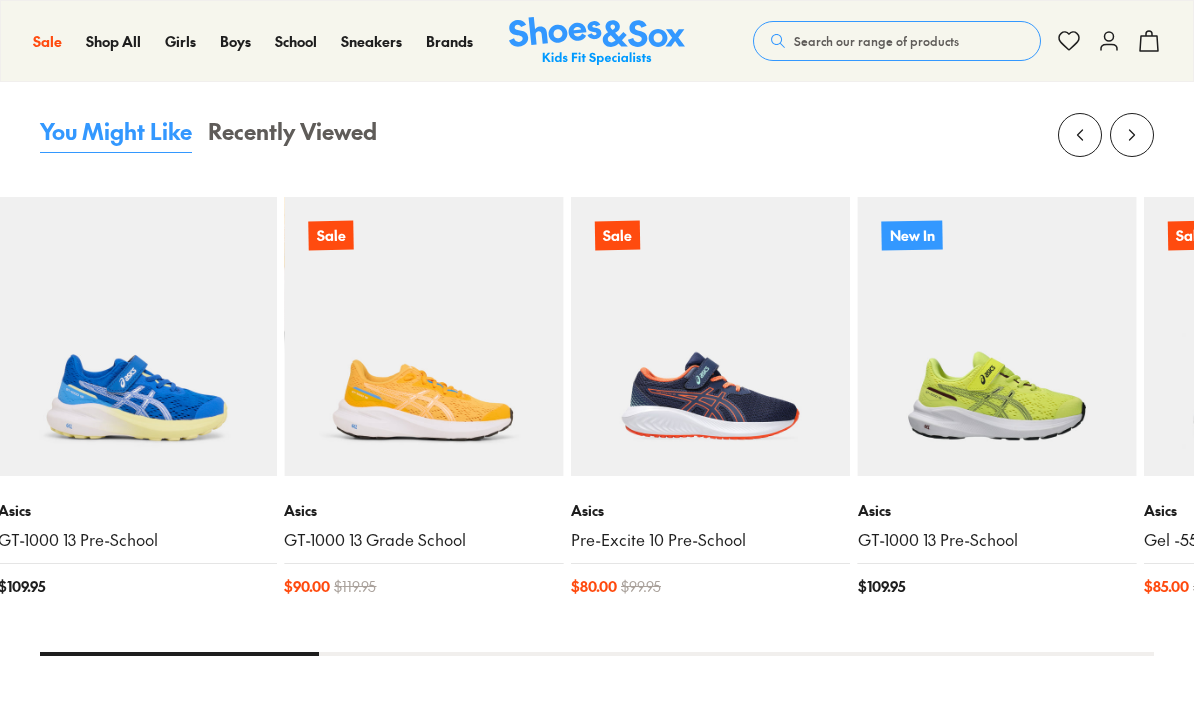 scroll, scrollTop: 0, scrollLeft: 0, axis: both 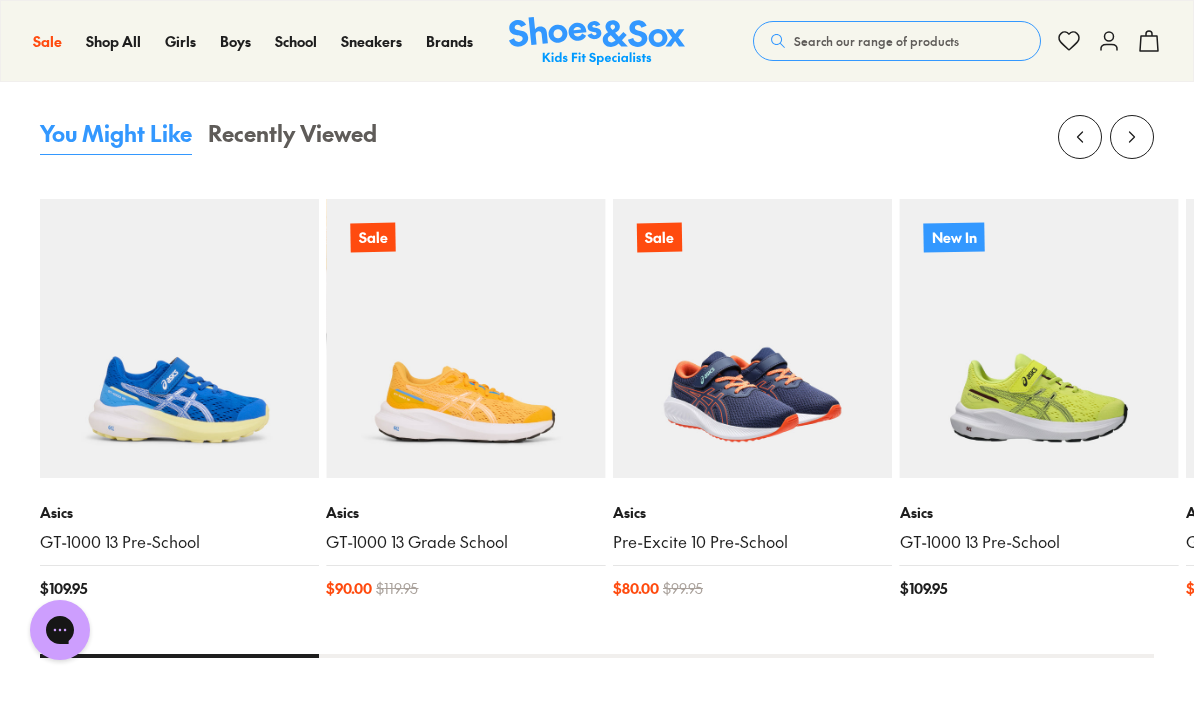 click at bounding box center (752, 338) 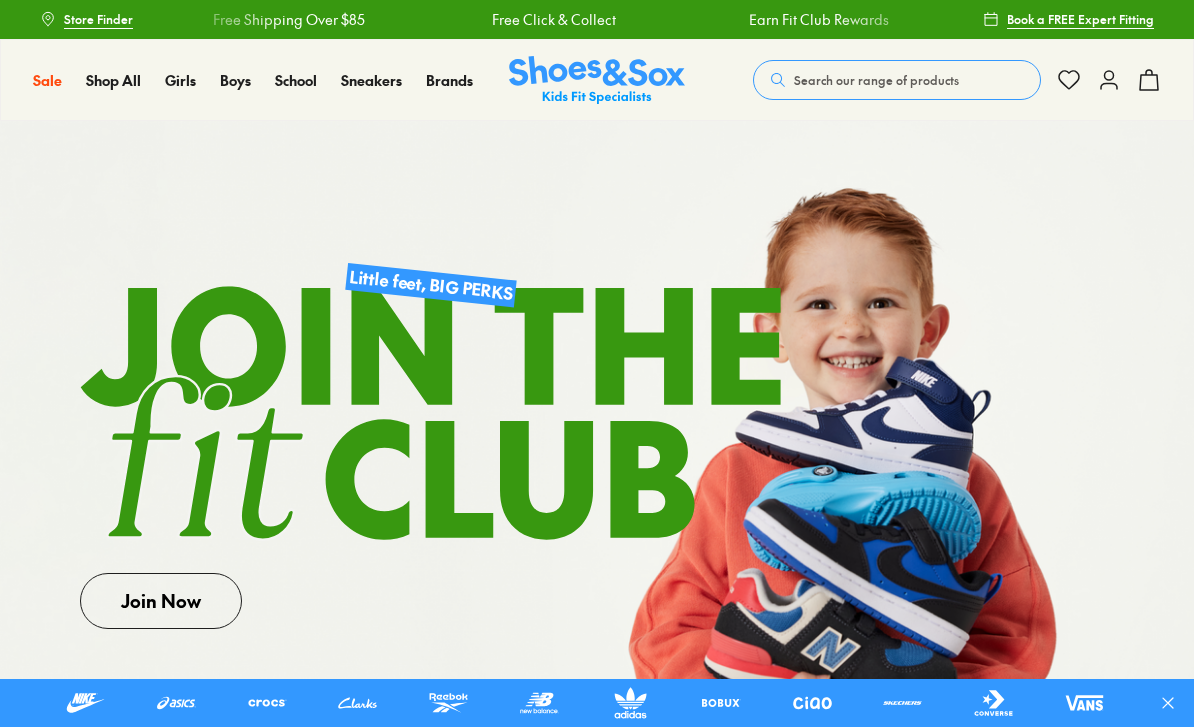 scroll, scrollTop: 236, scrollLeft: 0, axis: vertical 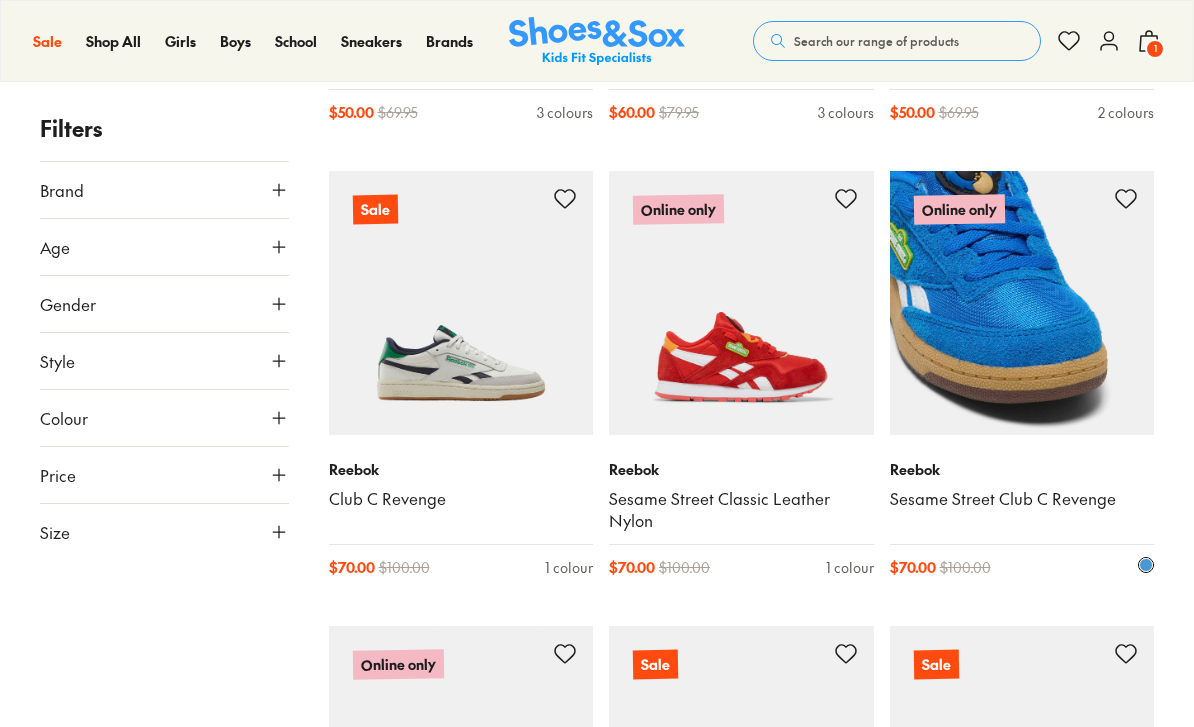 click at bounding box center [1022, 303] 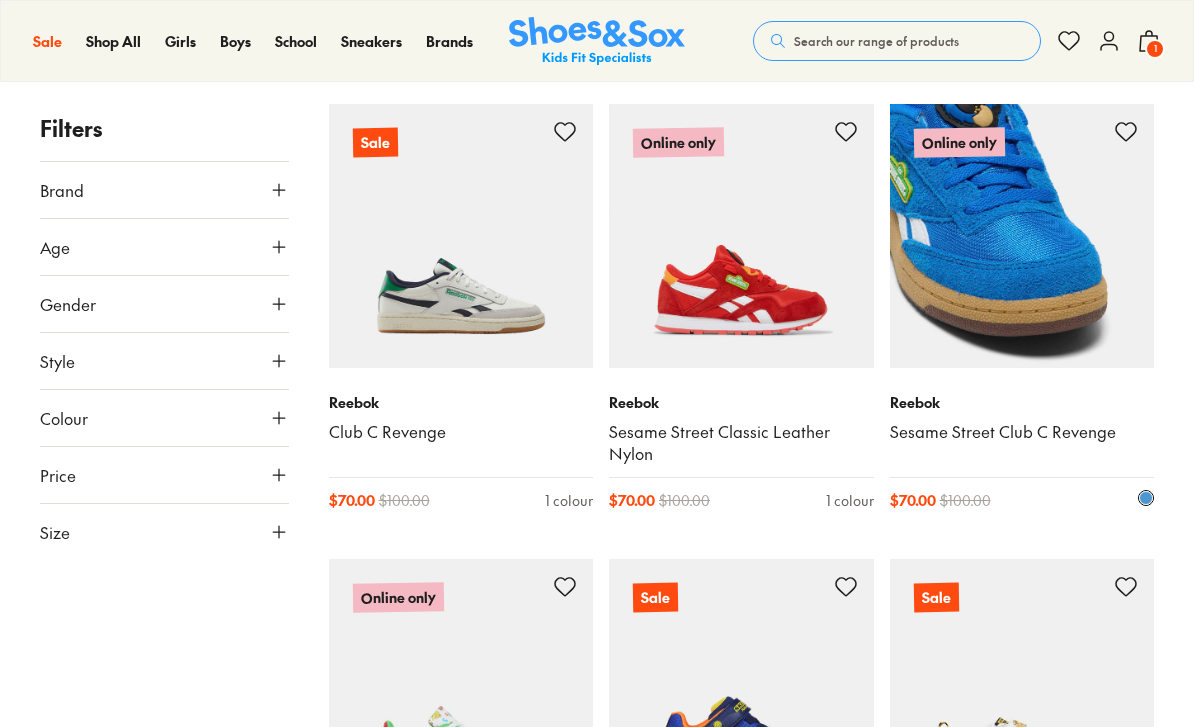 scroll, scrollTop: 6458, scrollLeft: 0, axis: vertical 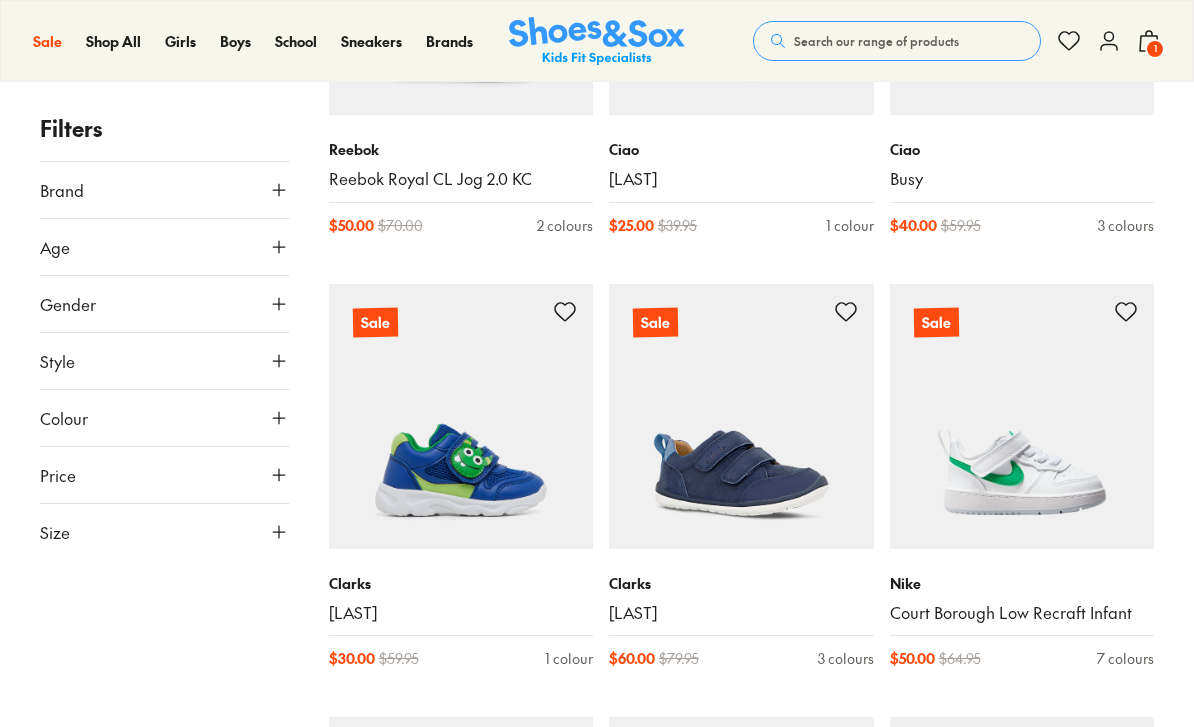 click on "Brand" at bounding box center [164, 190] 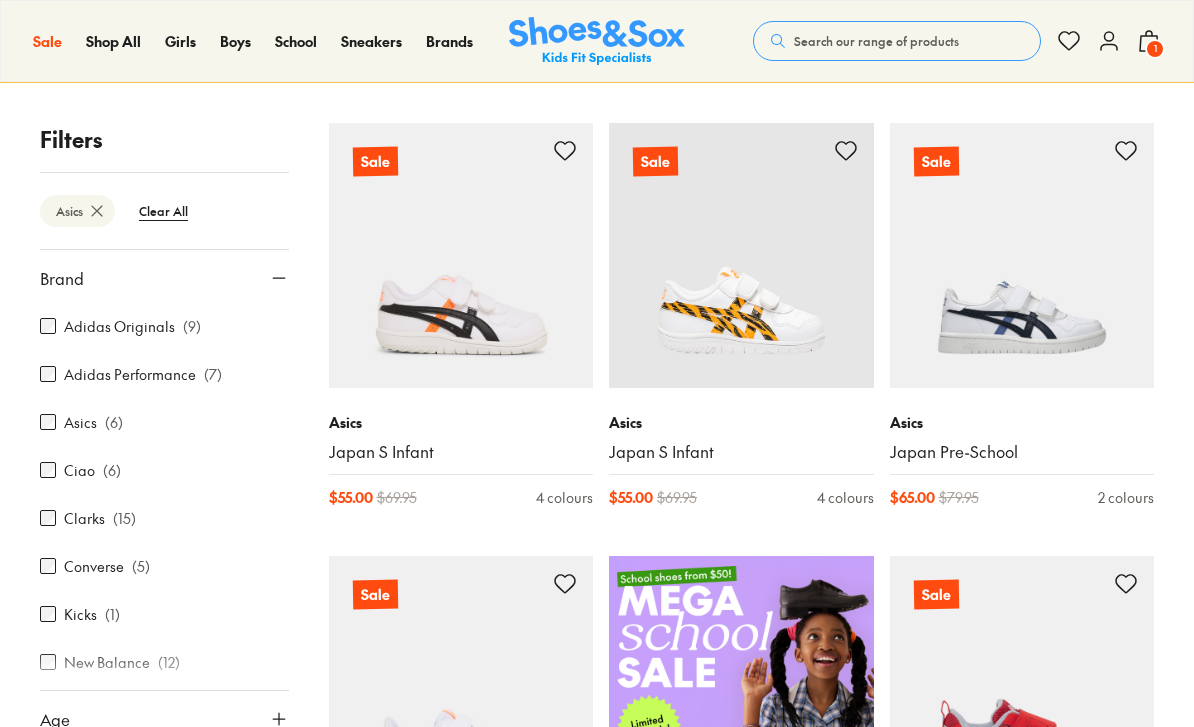 scroll, scrollTop: 0, scrollLeft: 0, axis: both 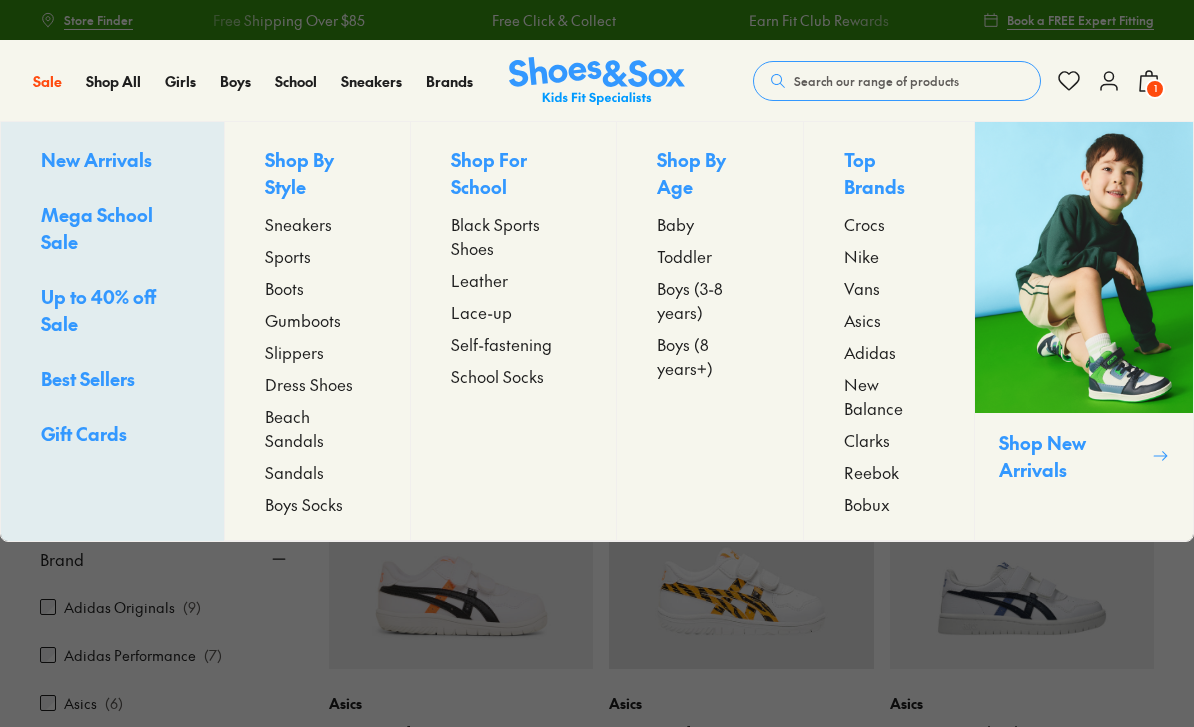click on "Sneakers" at bounding box center (298, 224) 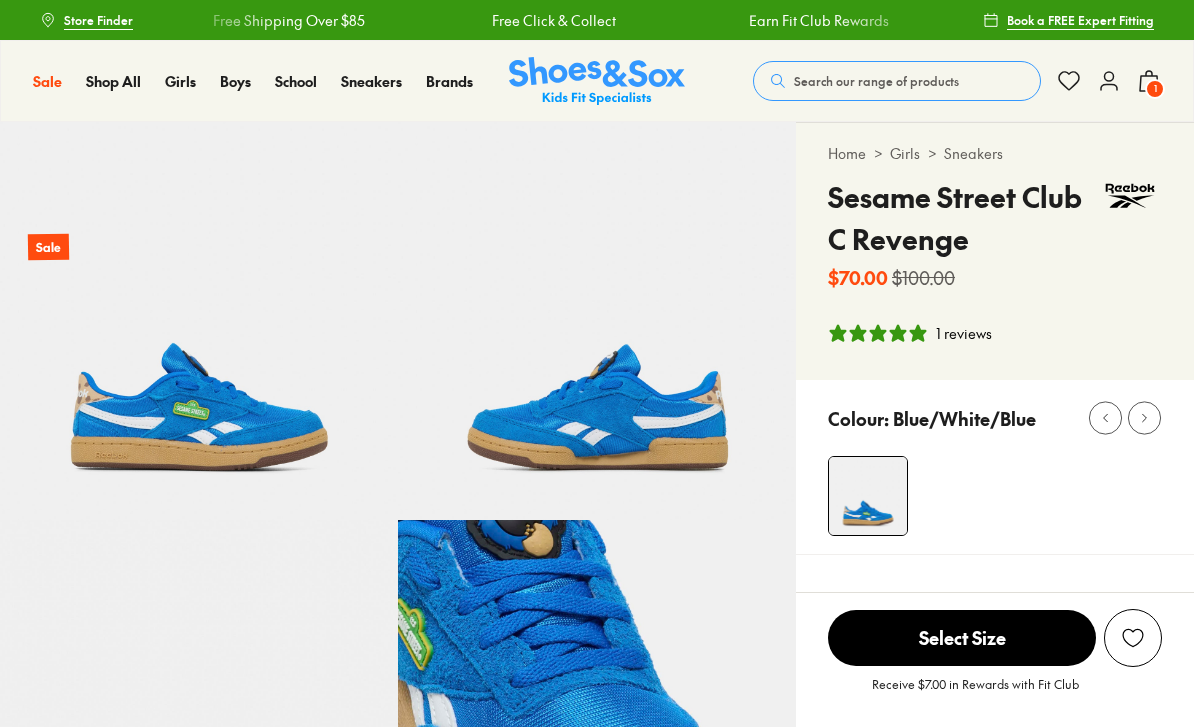 scroll, scrollTop: 0, scrollLeft: 0, axis: both 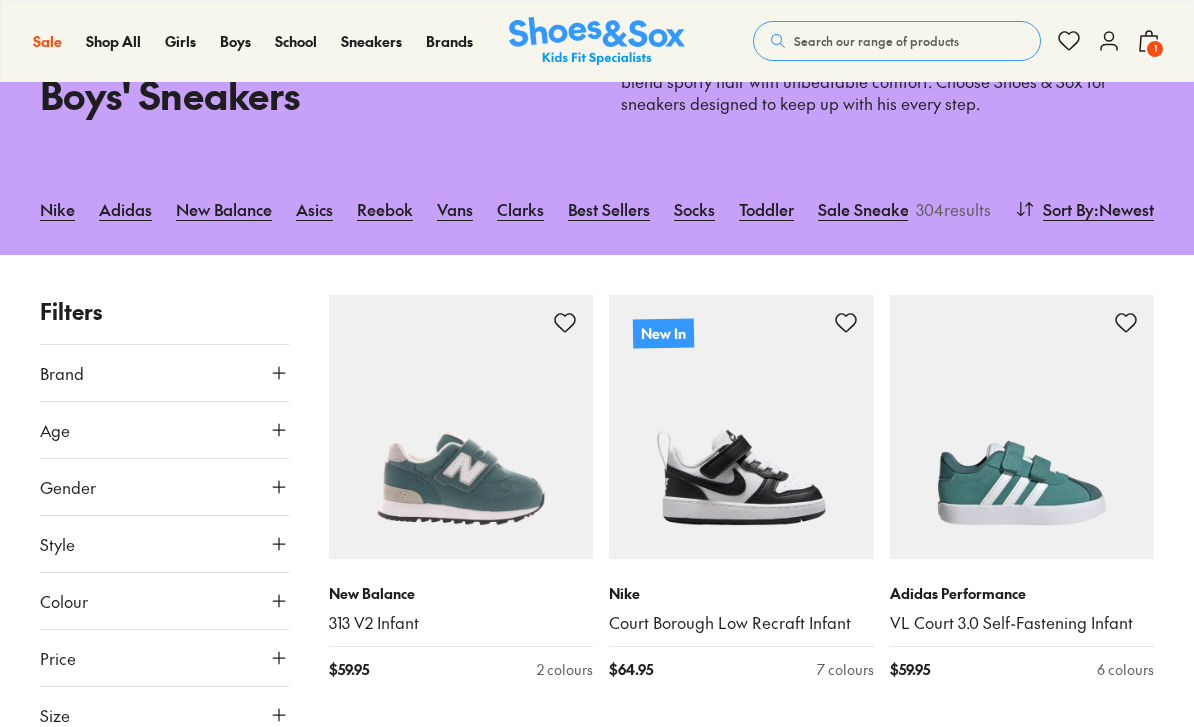 click on "Brand" at bounding box center (164, 373) 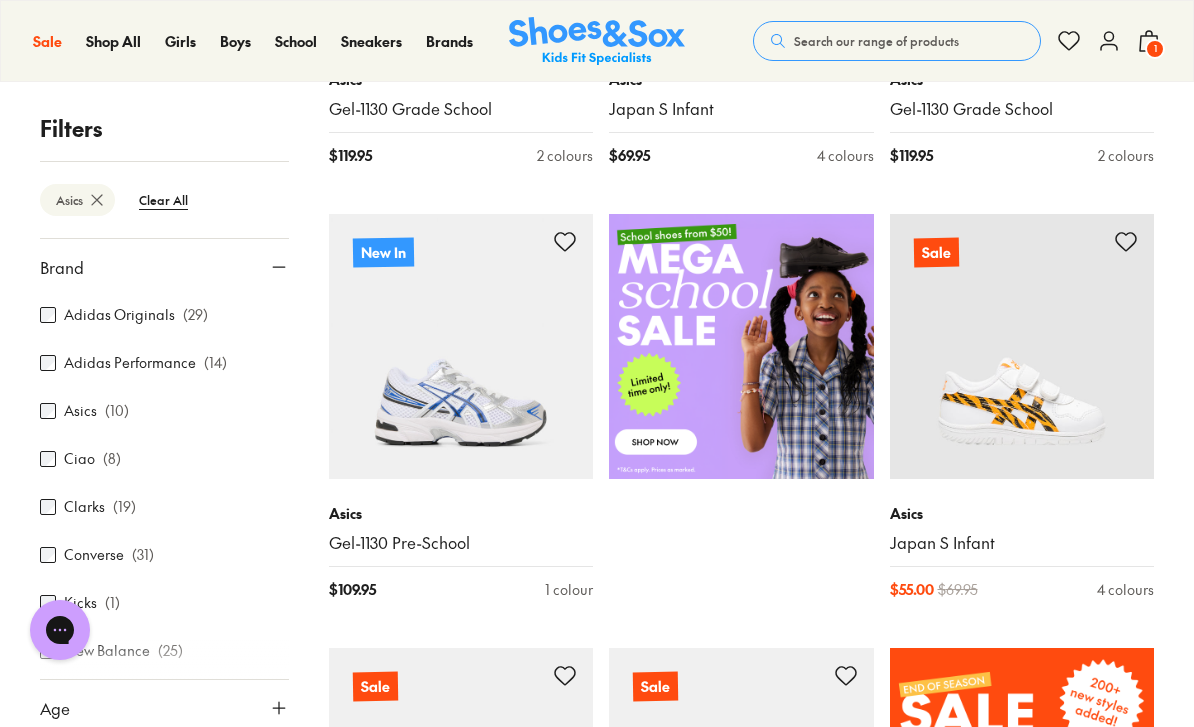 scroll, scrollTop: 571, scrollLeft: 0, axis: vertical 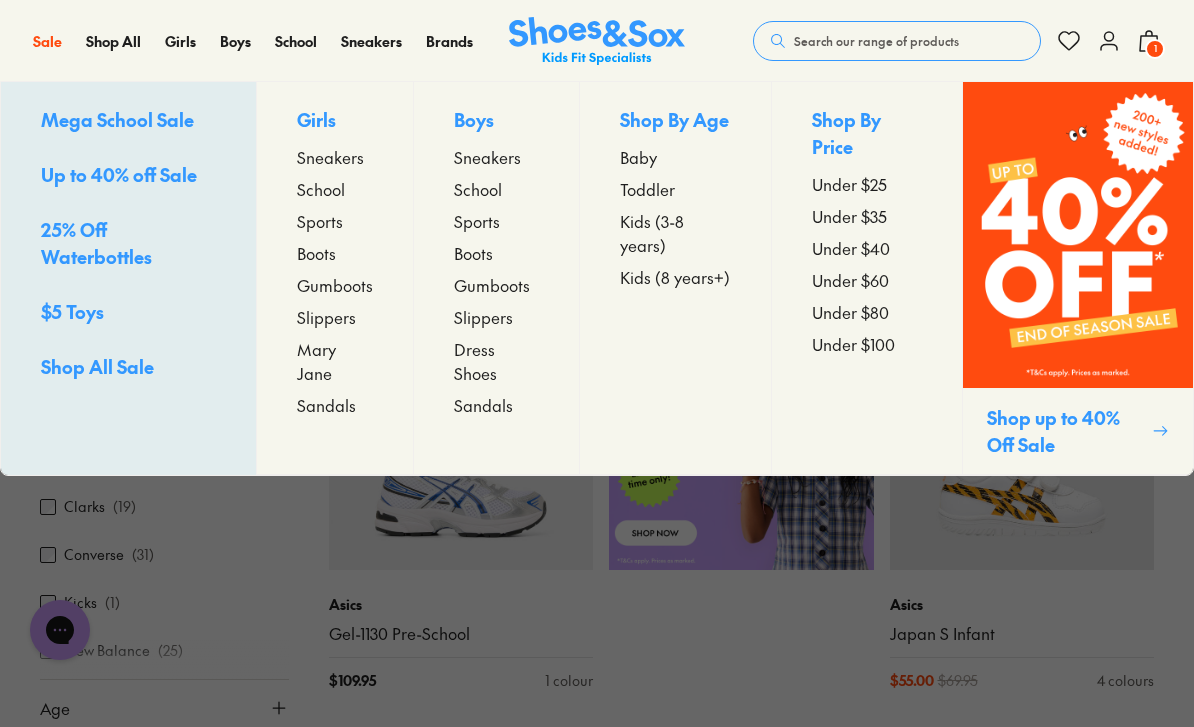 click on "Shop All Sale" at bounding box center (97, 366) 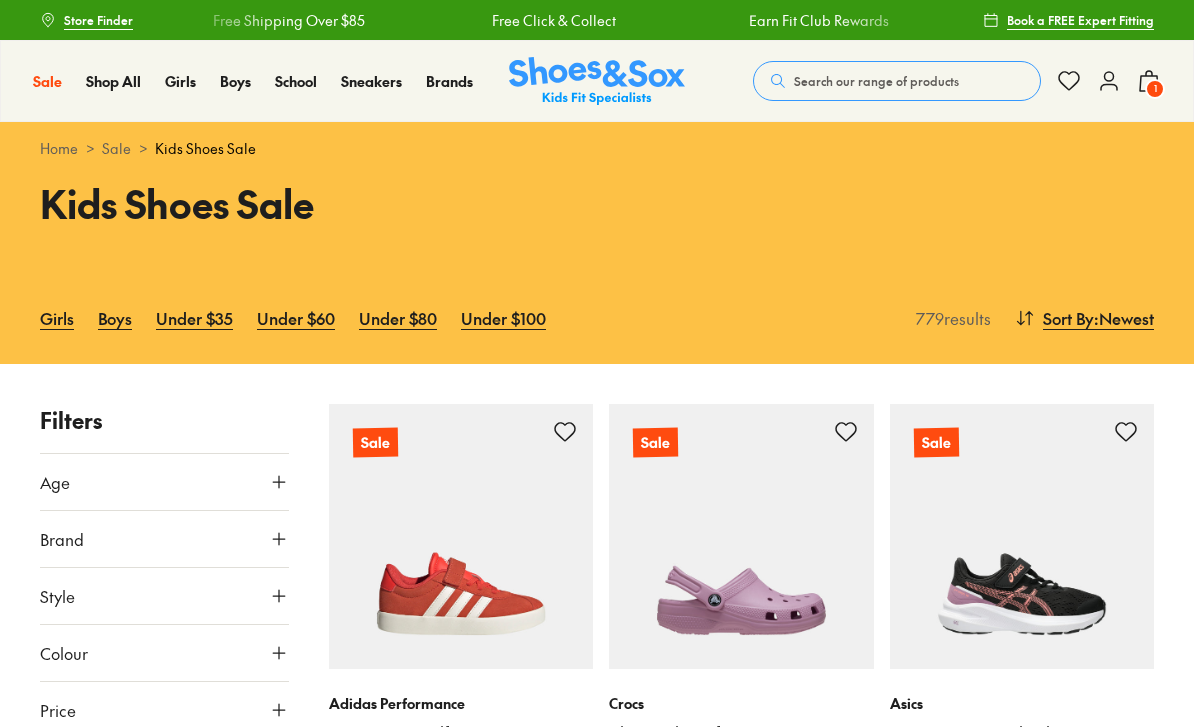 scroll, scrollTop: 0, scrollLeft: 0, axis: both 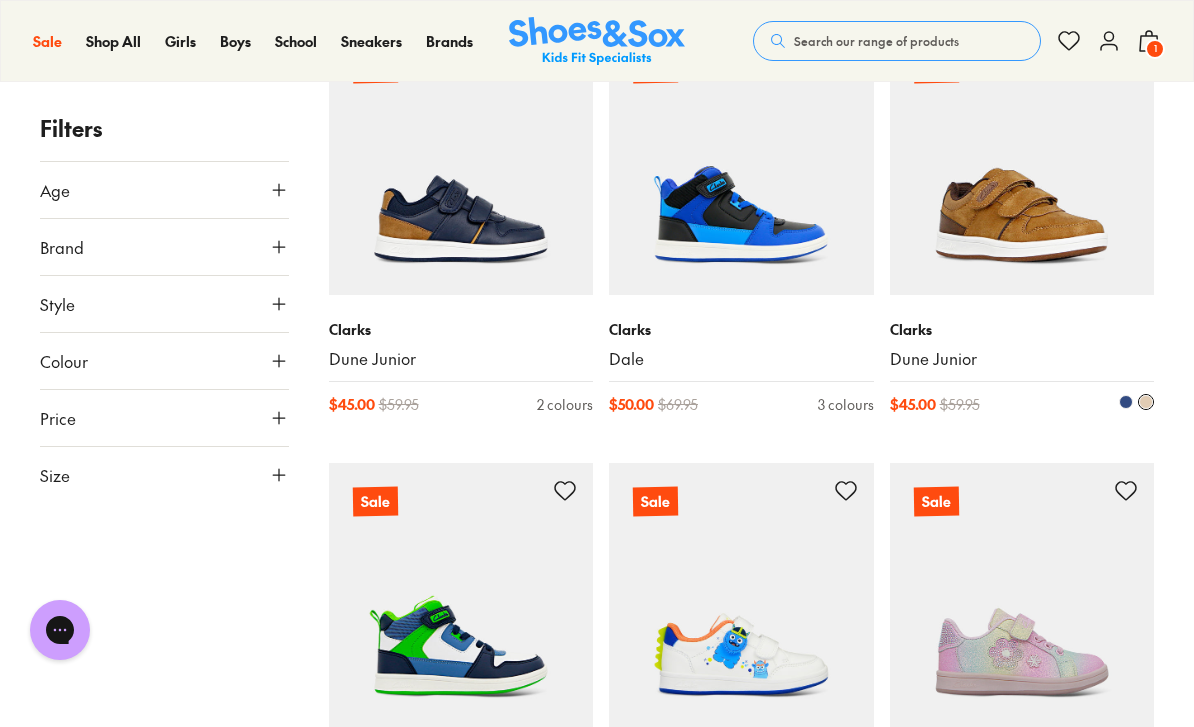 click at bounding box center [1022, 162] 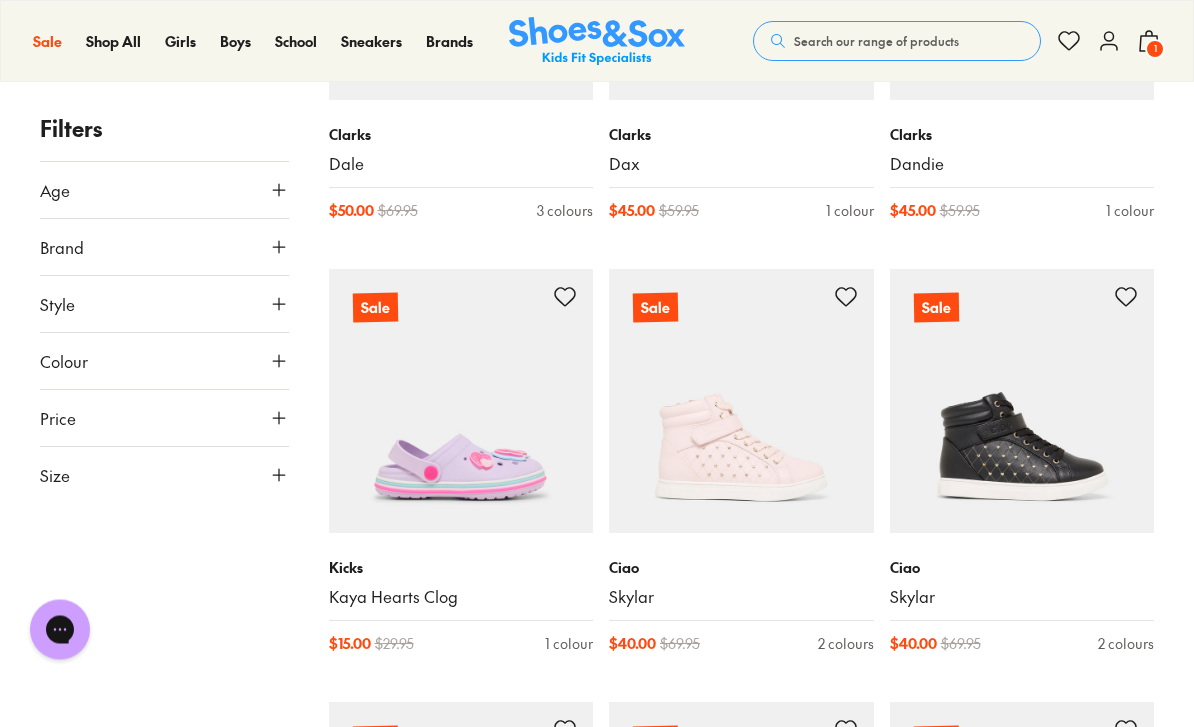 scroll, scrollTop: 24063, scrollLeft: 0, axis: vertical 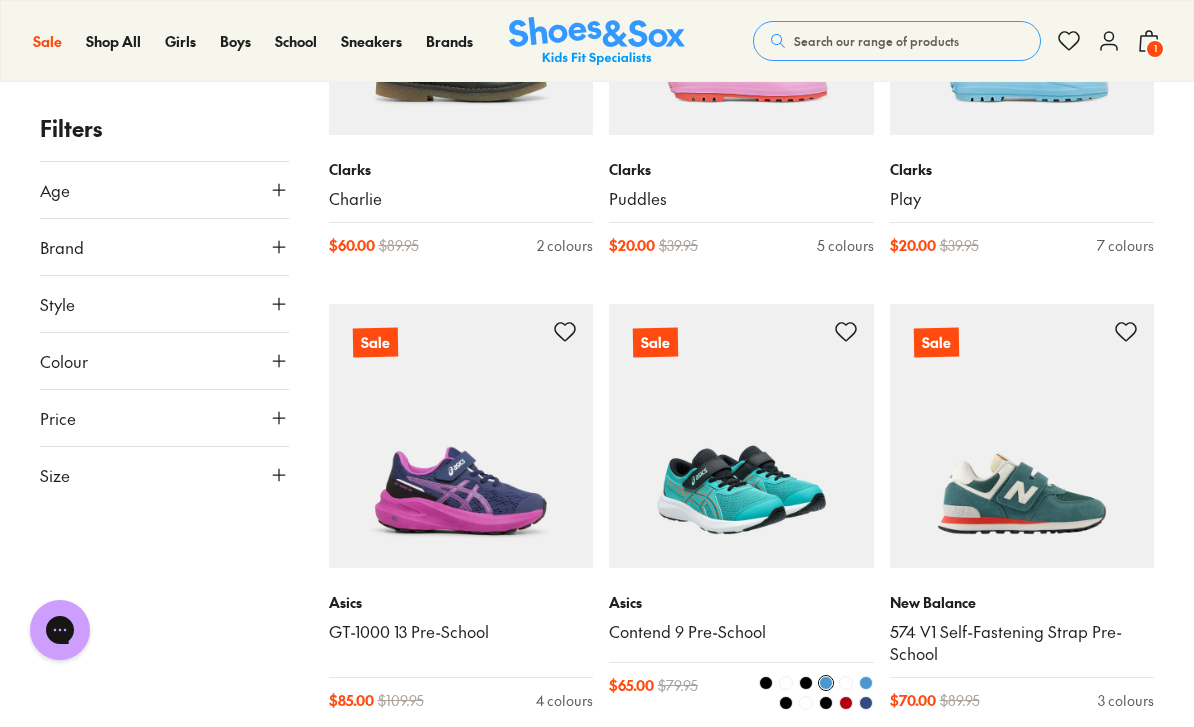 click at bounding box center (741, 436) 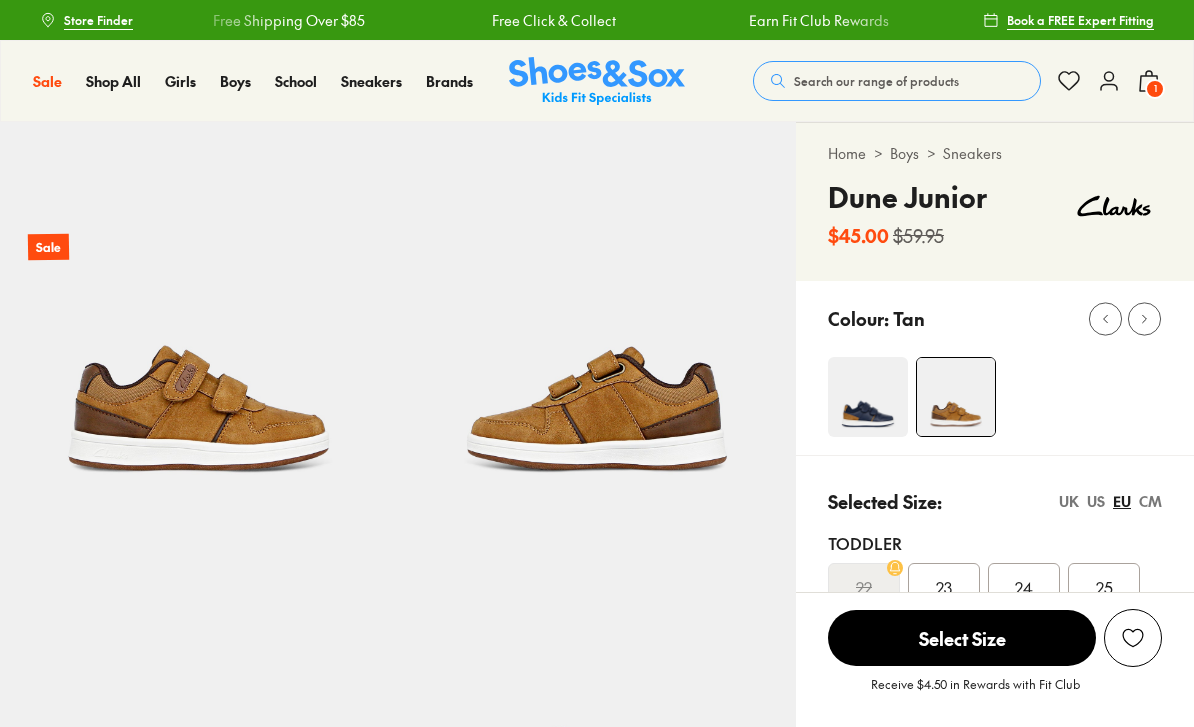 scroll, scrollTop: 0, scrollLeft: 0, axis: both 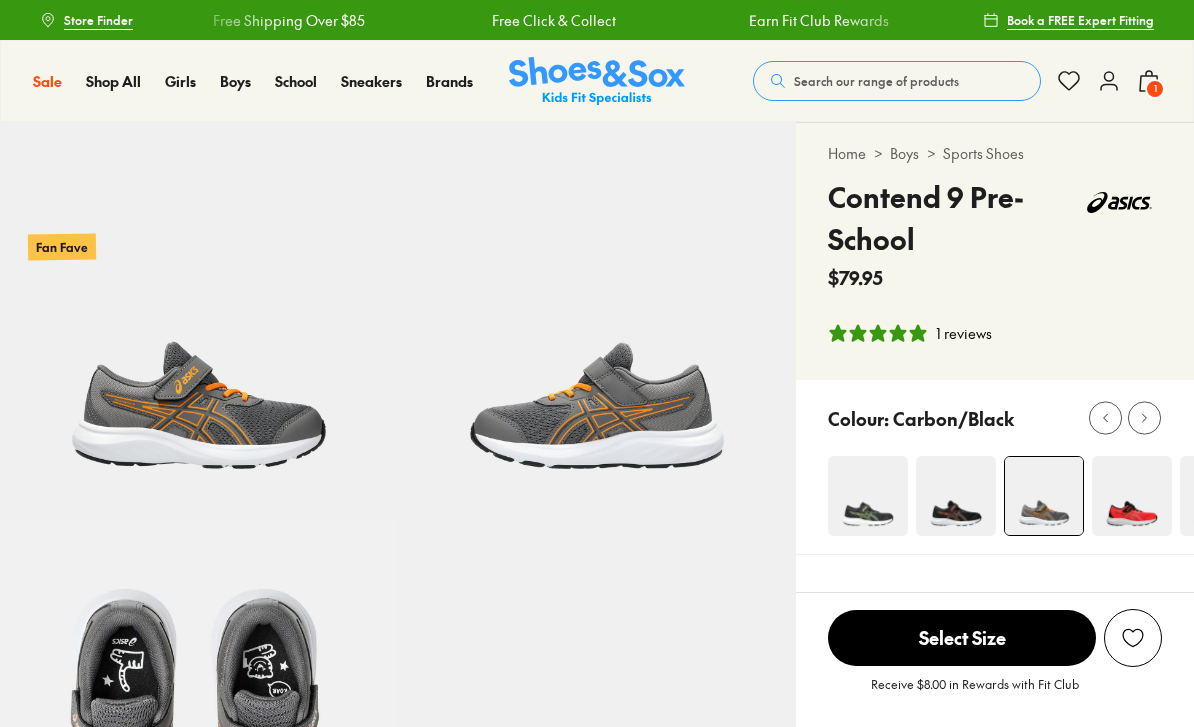 select on "*" 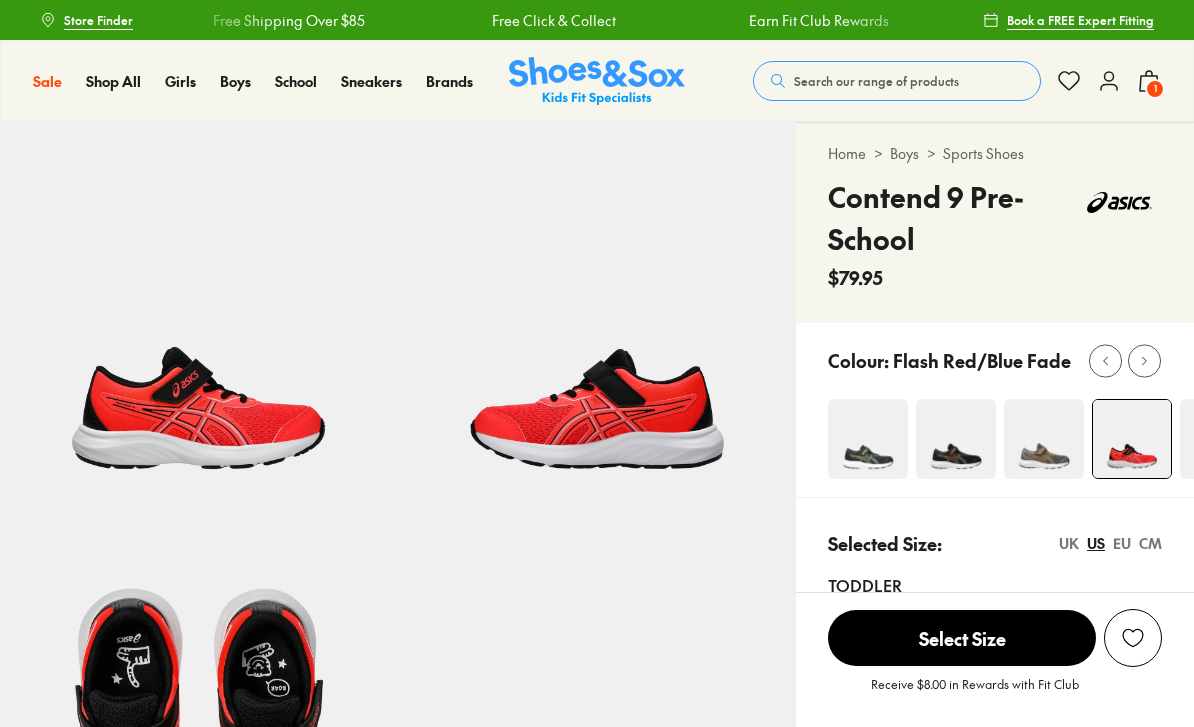 scroll, scrollTop: 0, scrollLeft: 0, axis: both 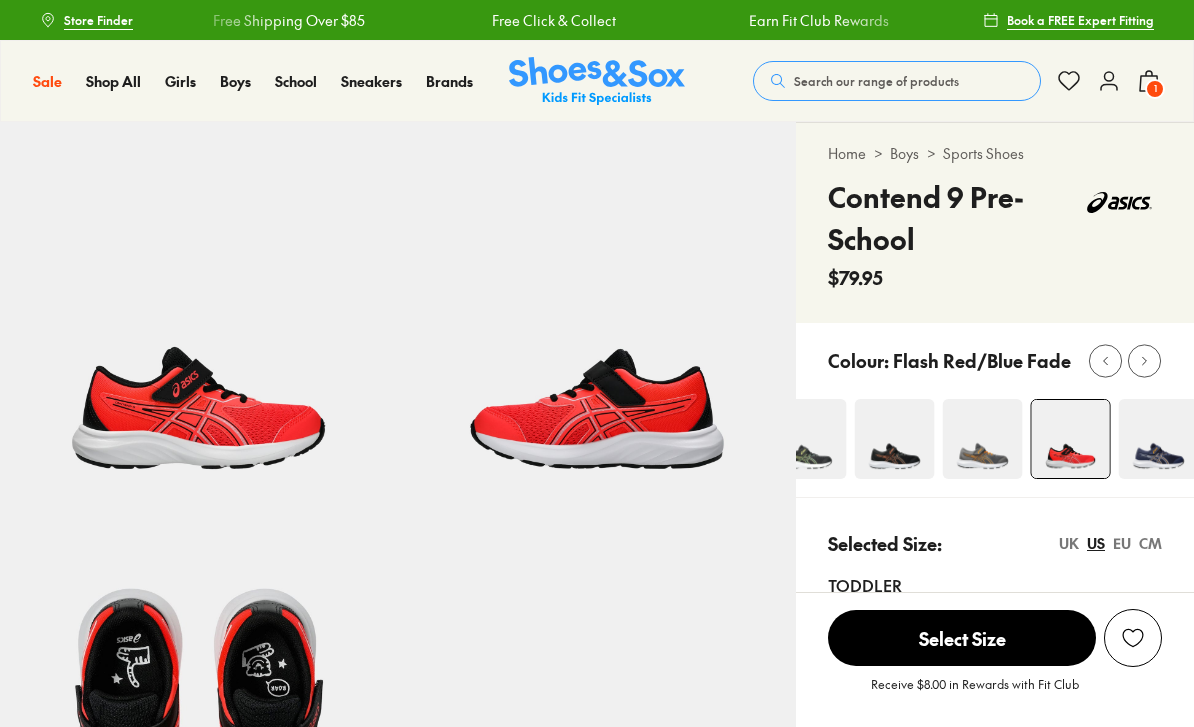 click at bounding box center (1159, 439) 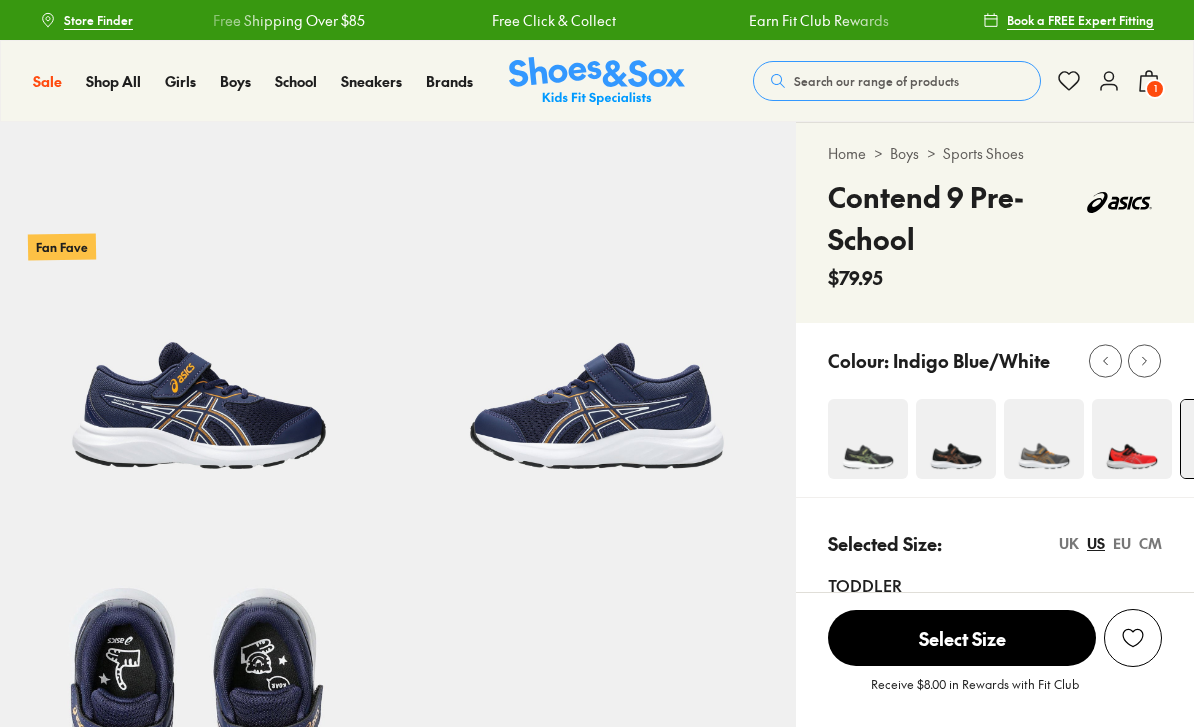 scroll, scrollTop: 0, scrollLeft: 0, axis: both 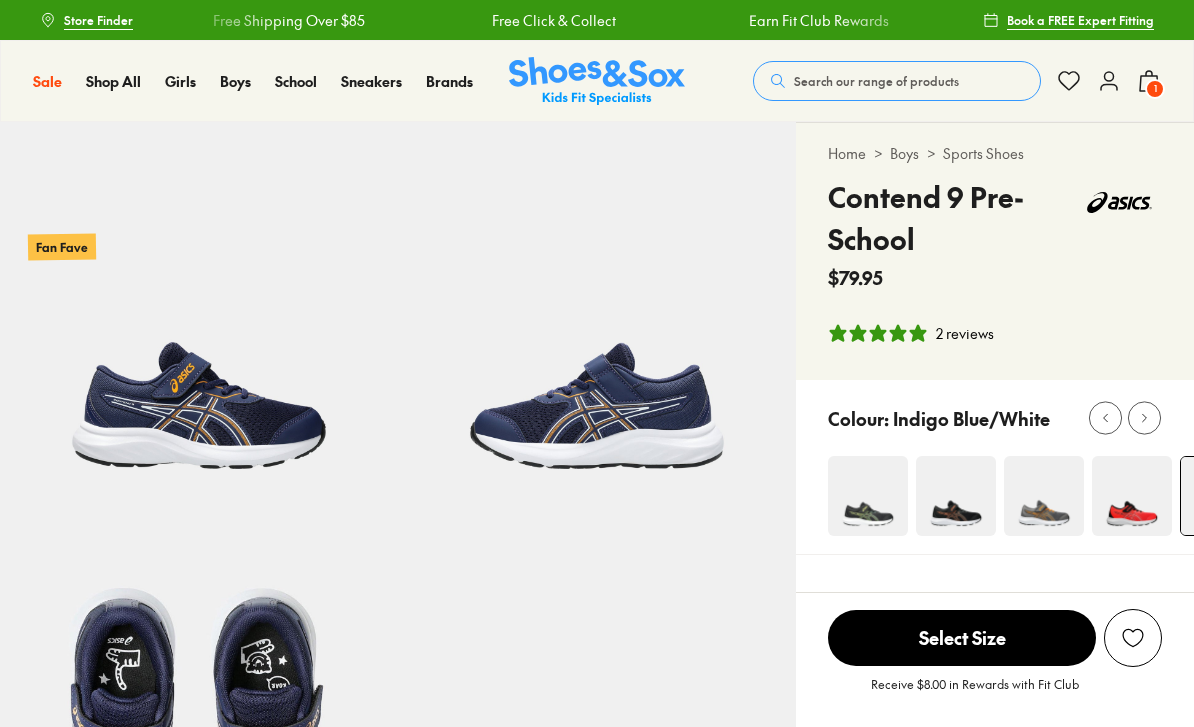 select on "*" 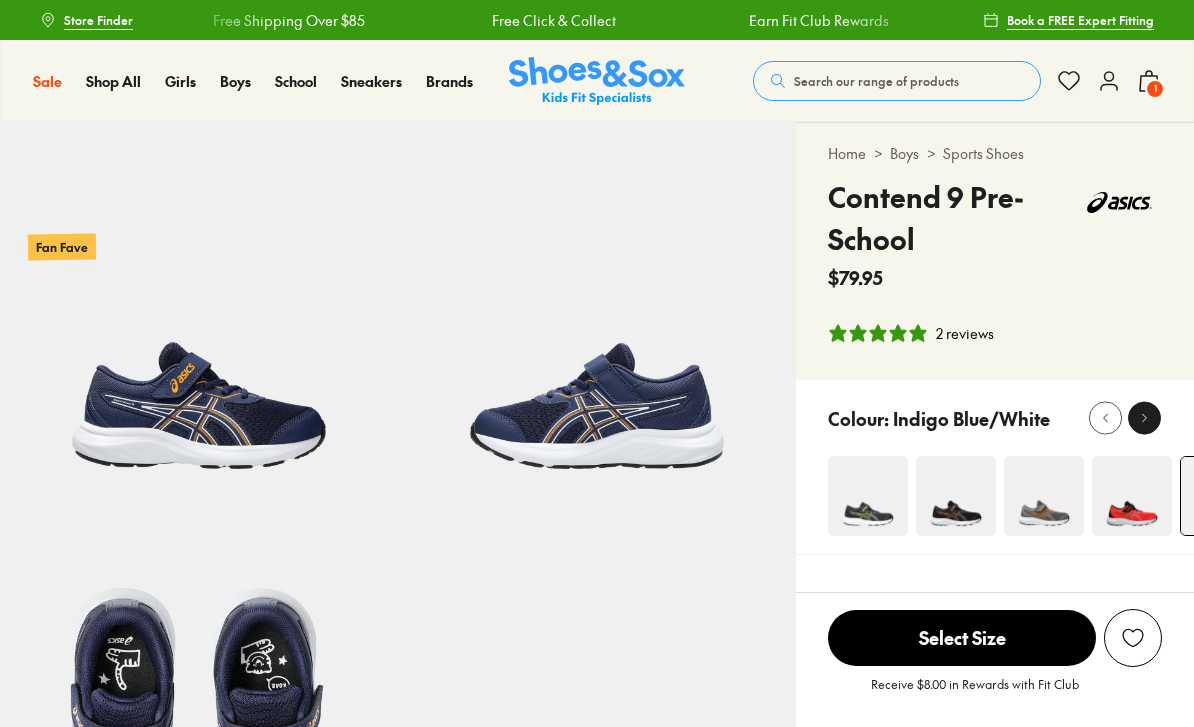click 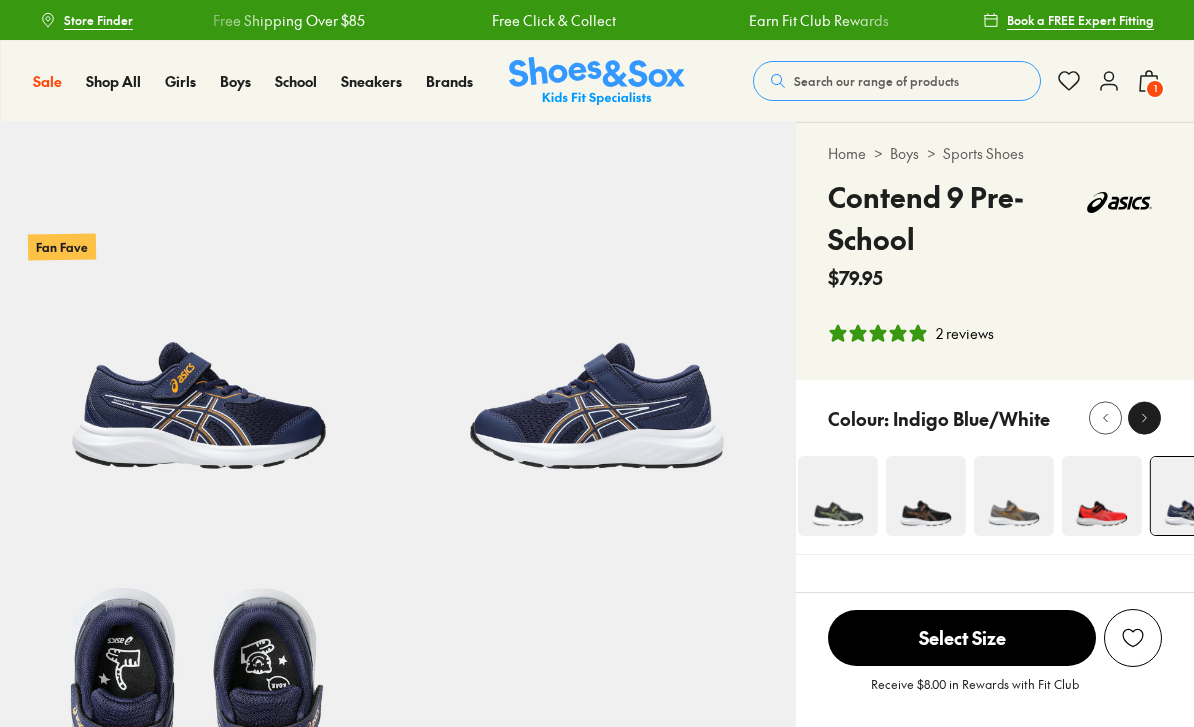 click 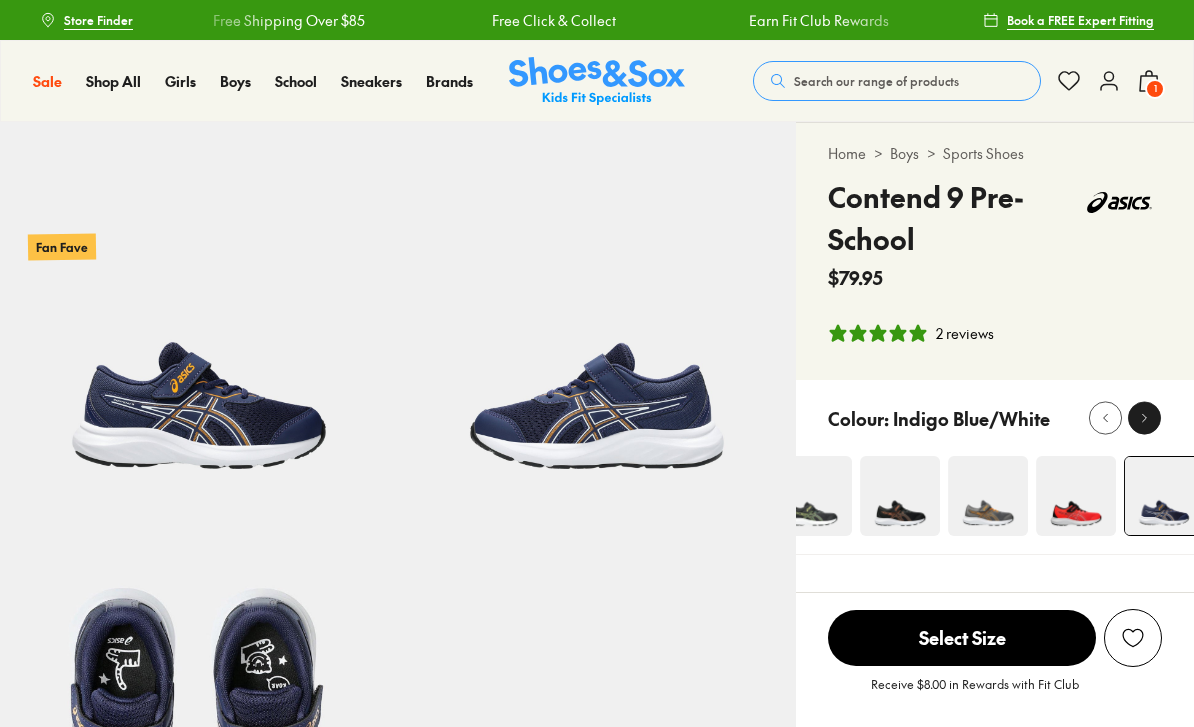 click at bounding box center (1144, 418) 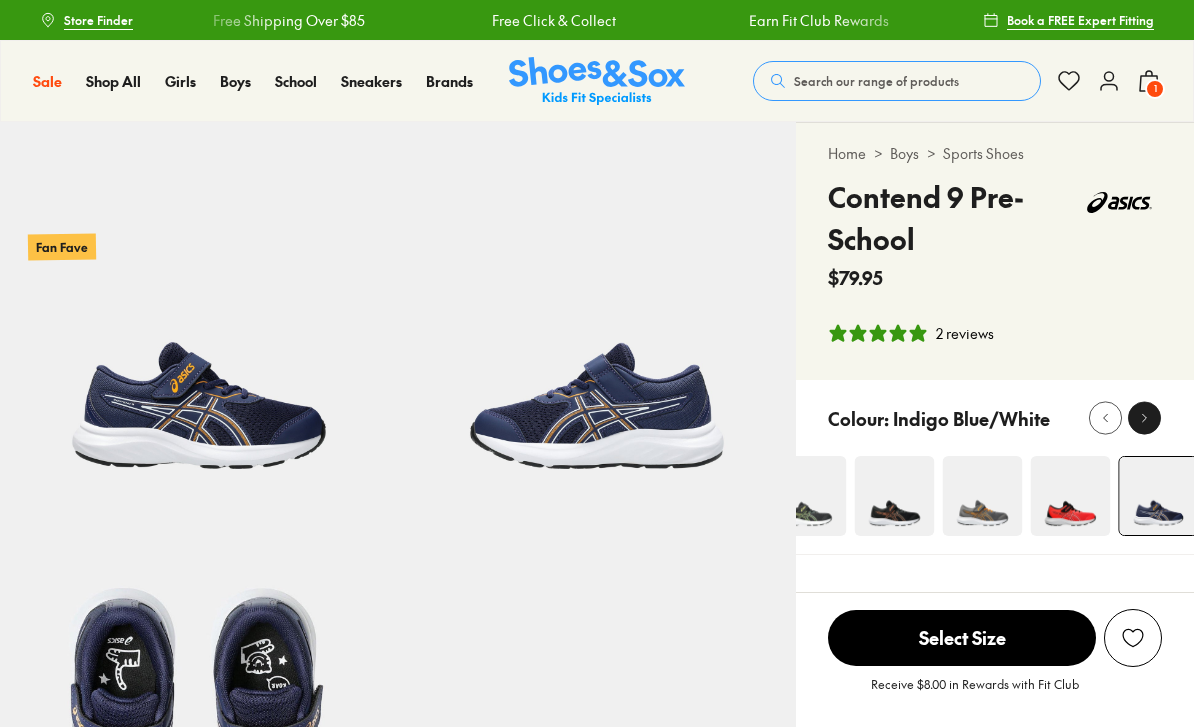 click at bounding box center (1144, 418) 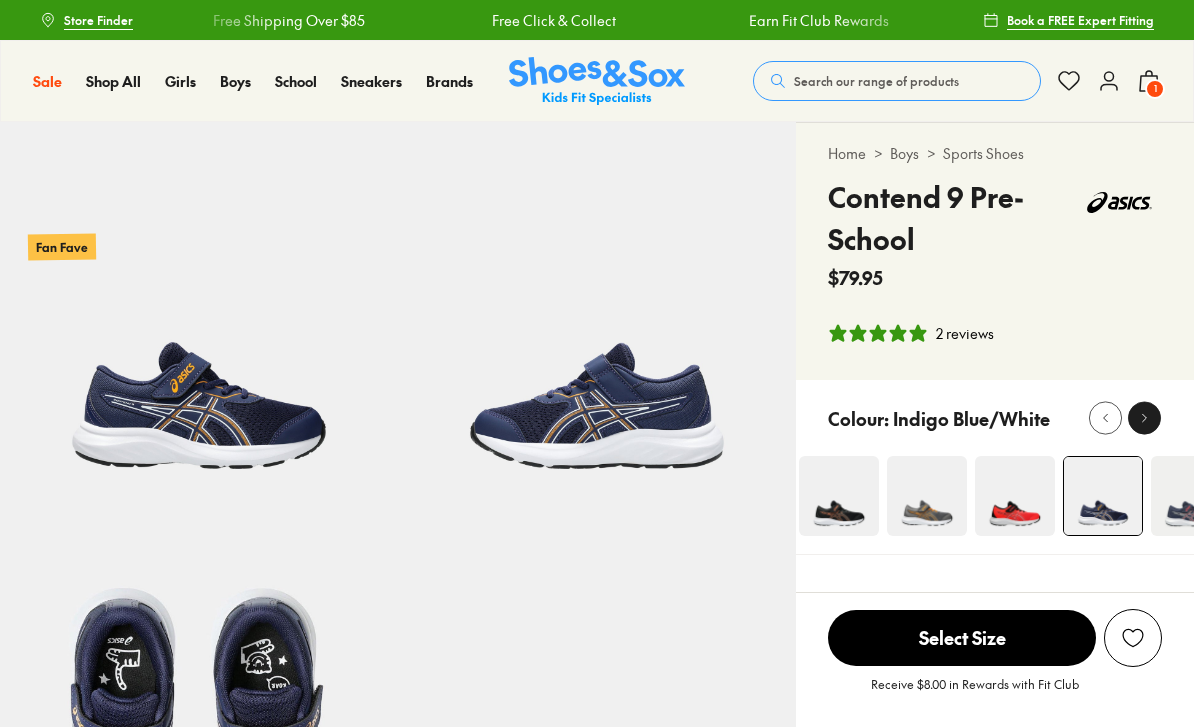 click at bounding box center [1144, 418] 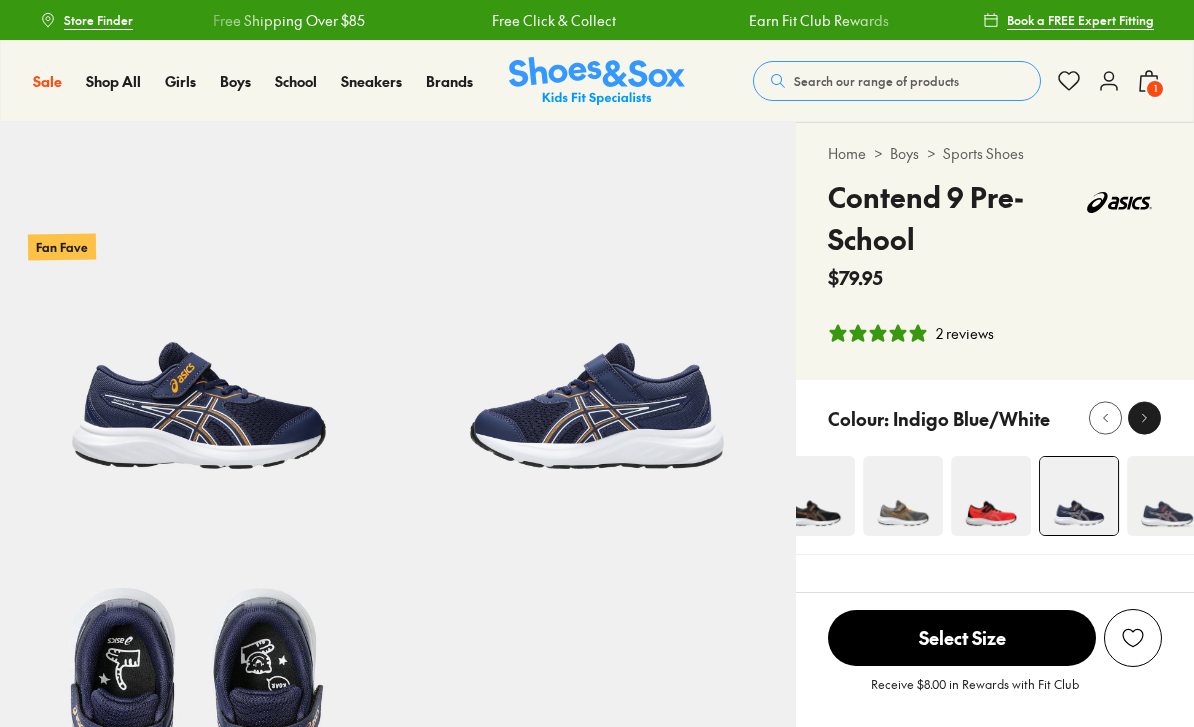 click at bounding box center [1144, 418] 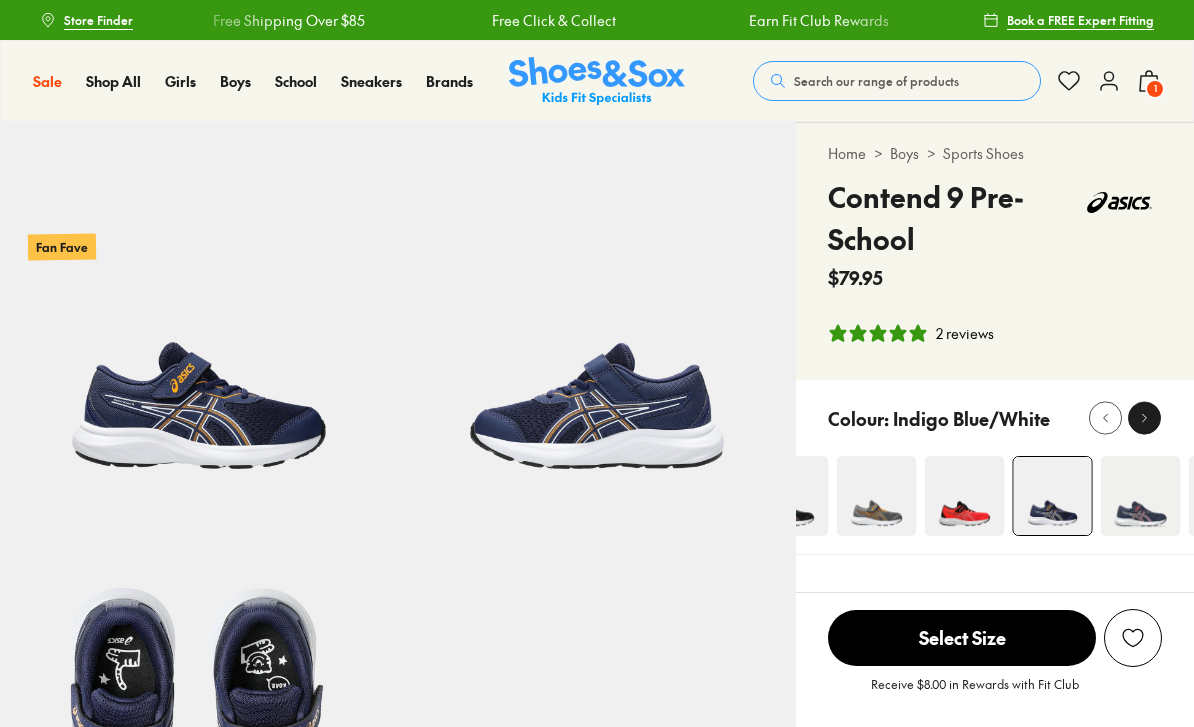 click at bounding box center [1144, 418] 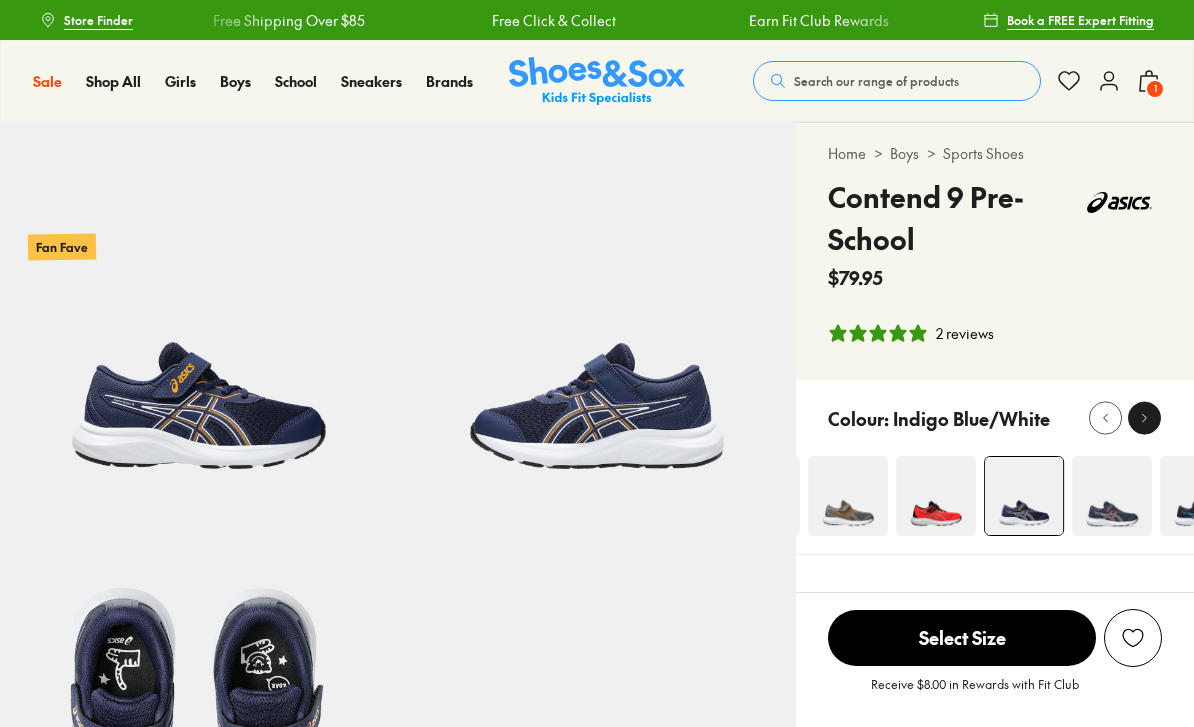 click at bounding box center [1144, 418] 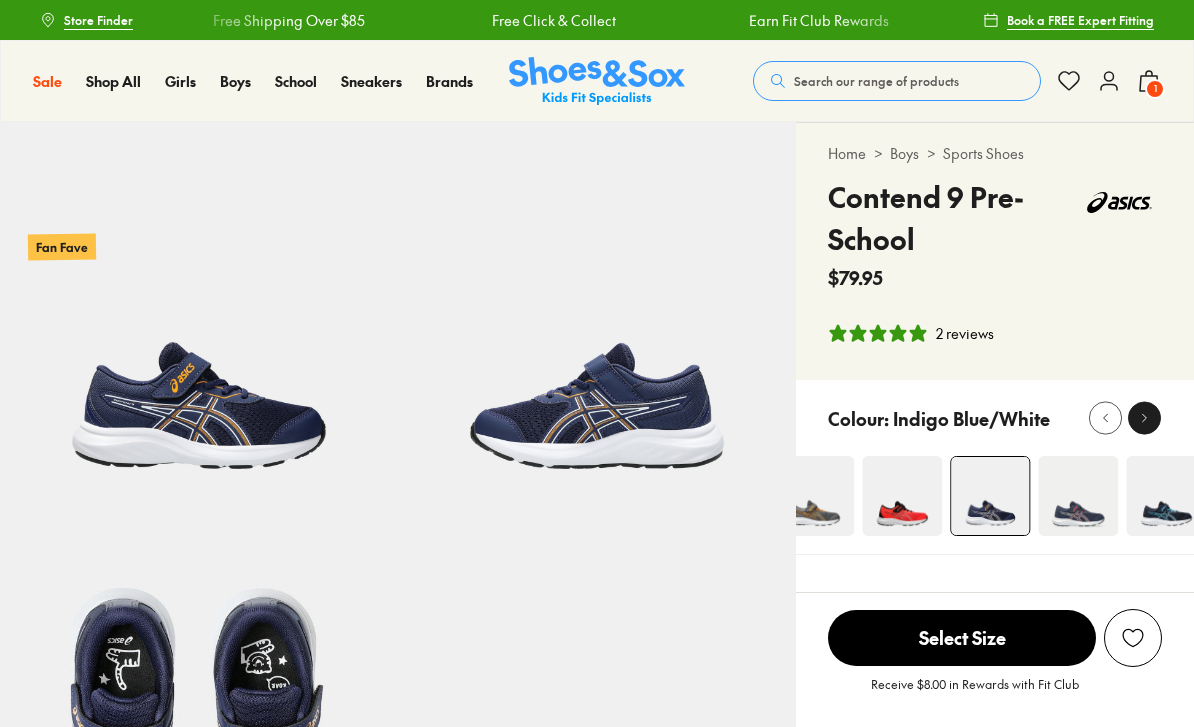 click at bounding box center [1144, 418] 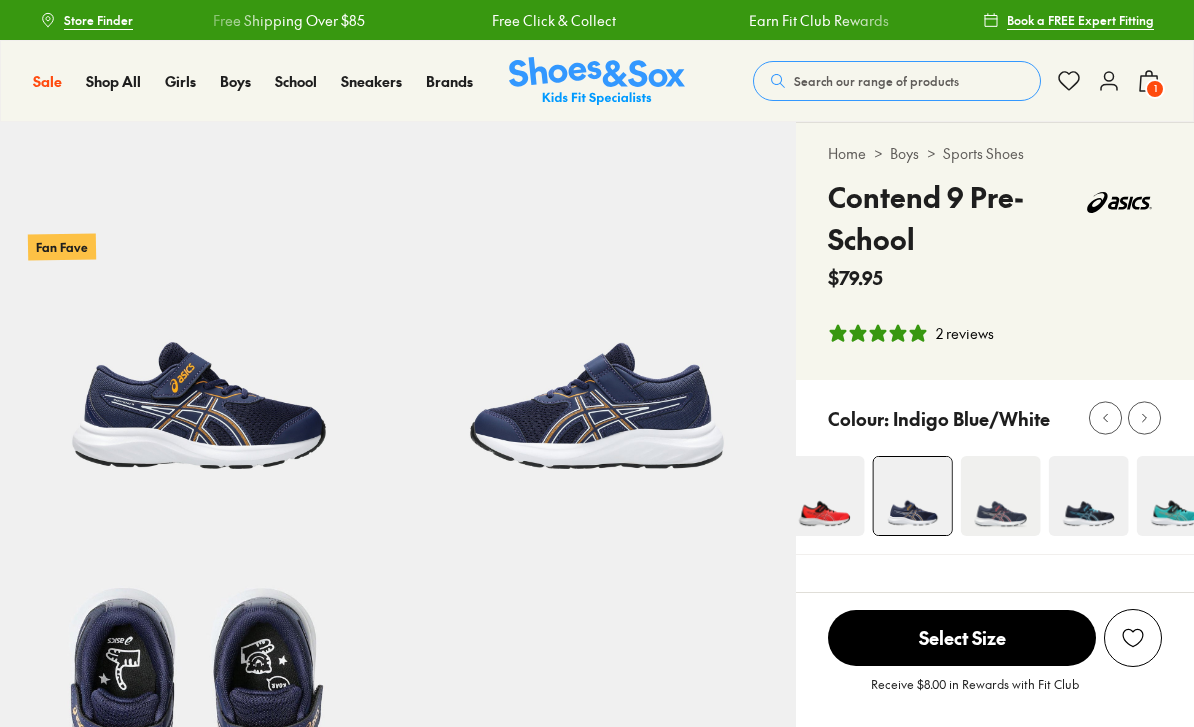 click at bounding box center (1001, 496) 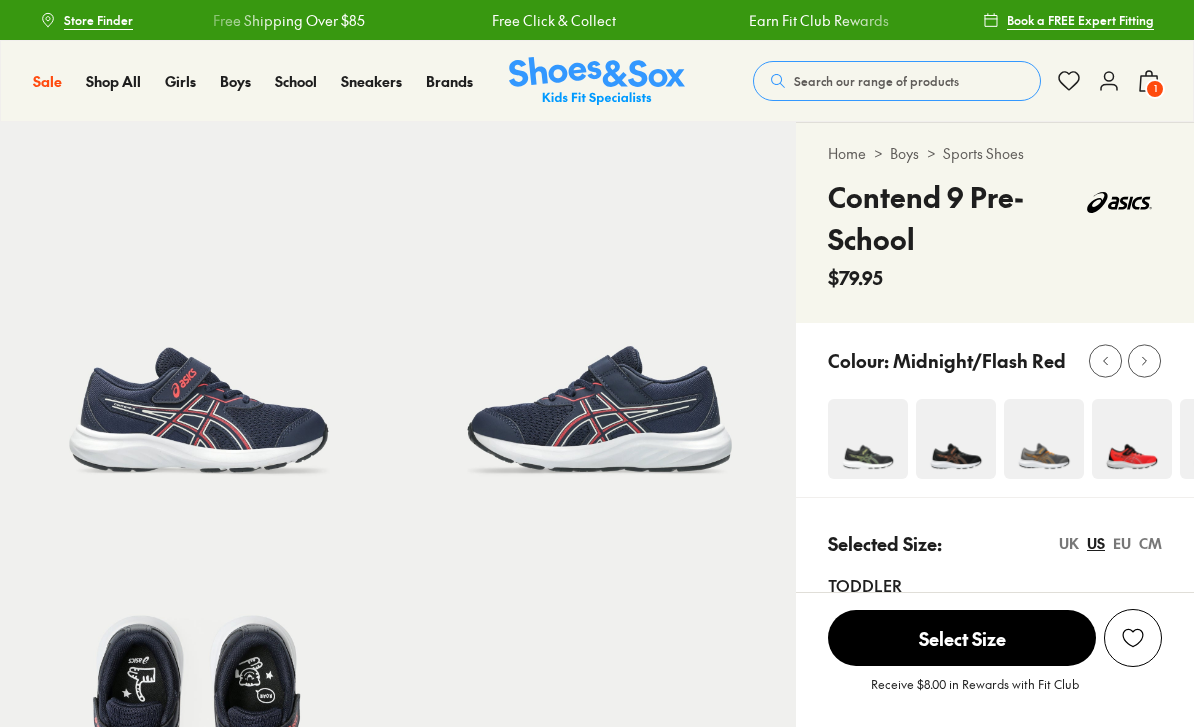 select on "*" 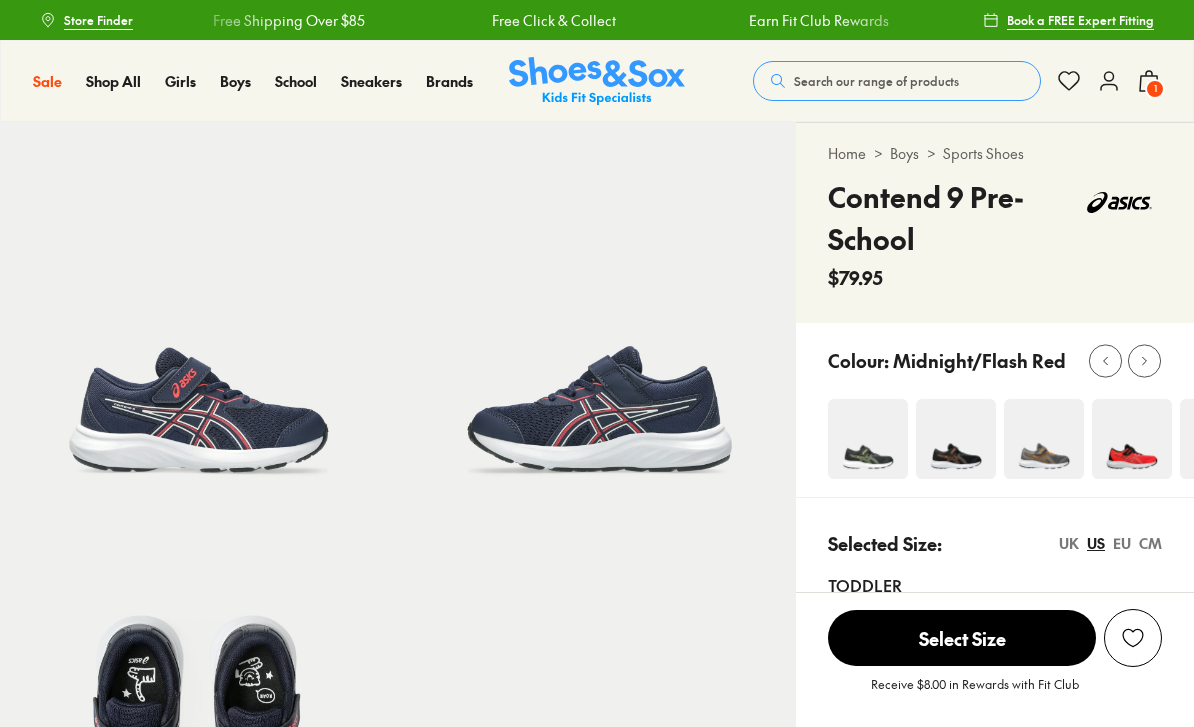 scroll, scrollTop: 0, scrollLeft: 0, axis: both 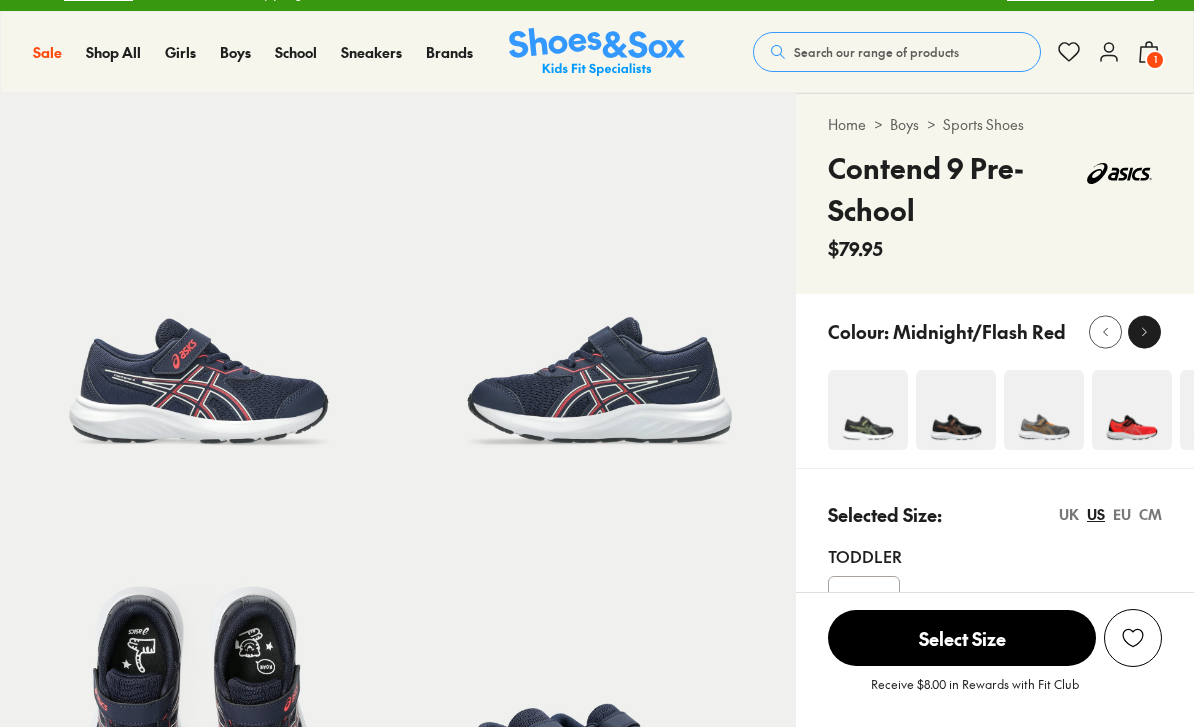 click 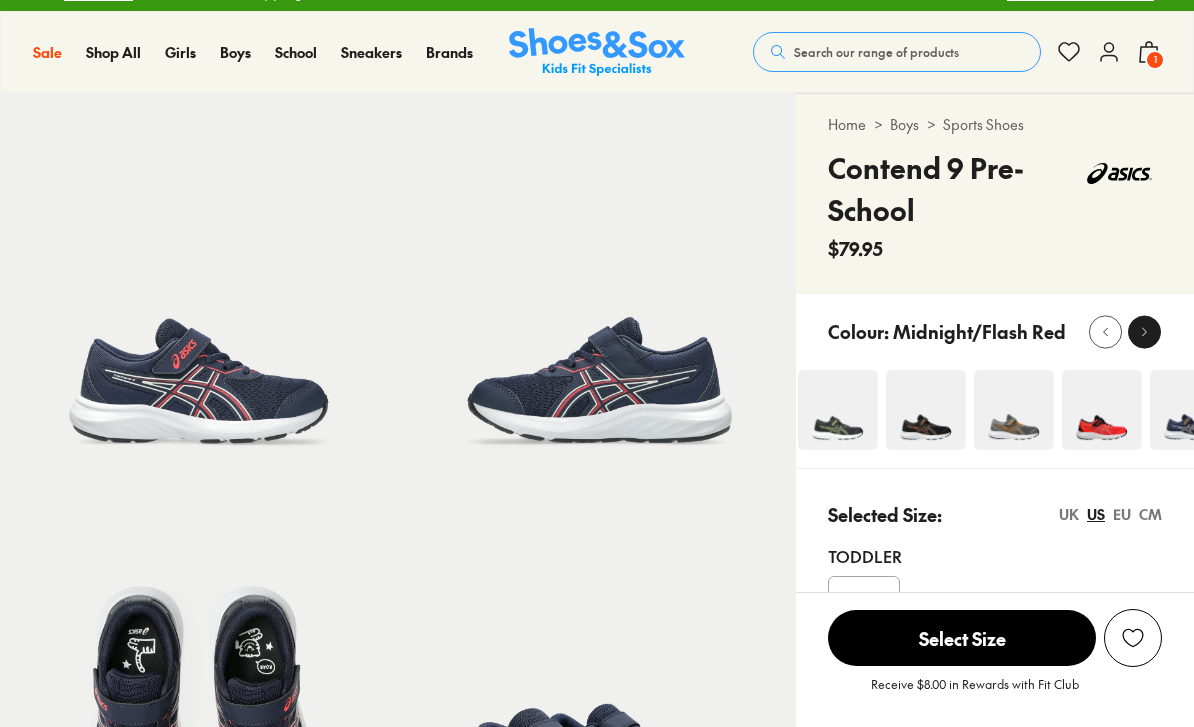 click at bounding box center (1144, 331) 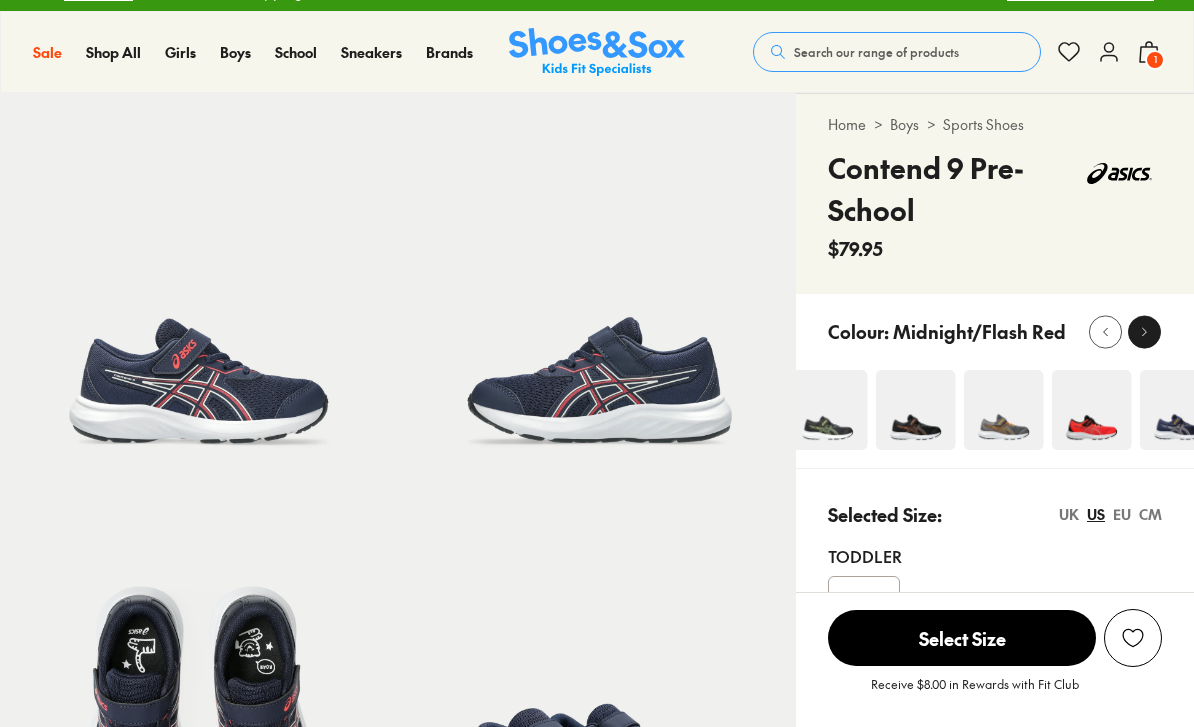 click at bounding box center (1144, 331) 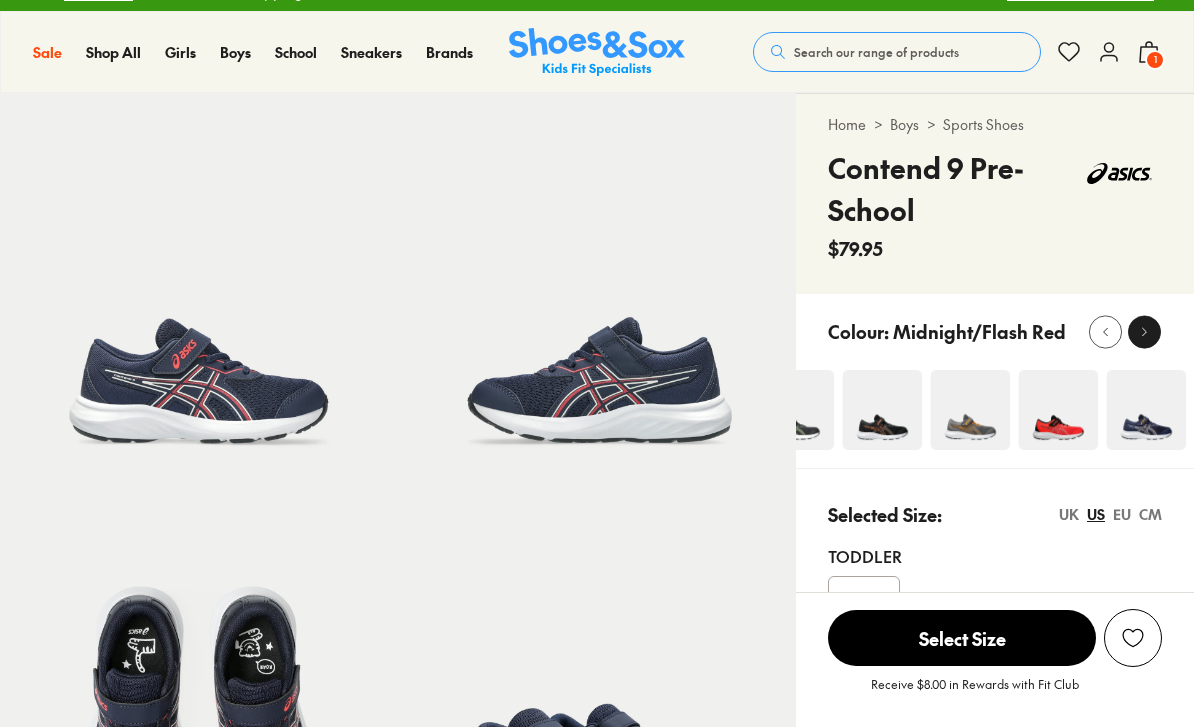 click at bounding box center (1144, 331) 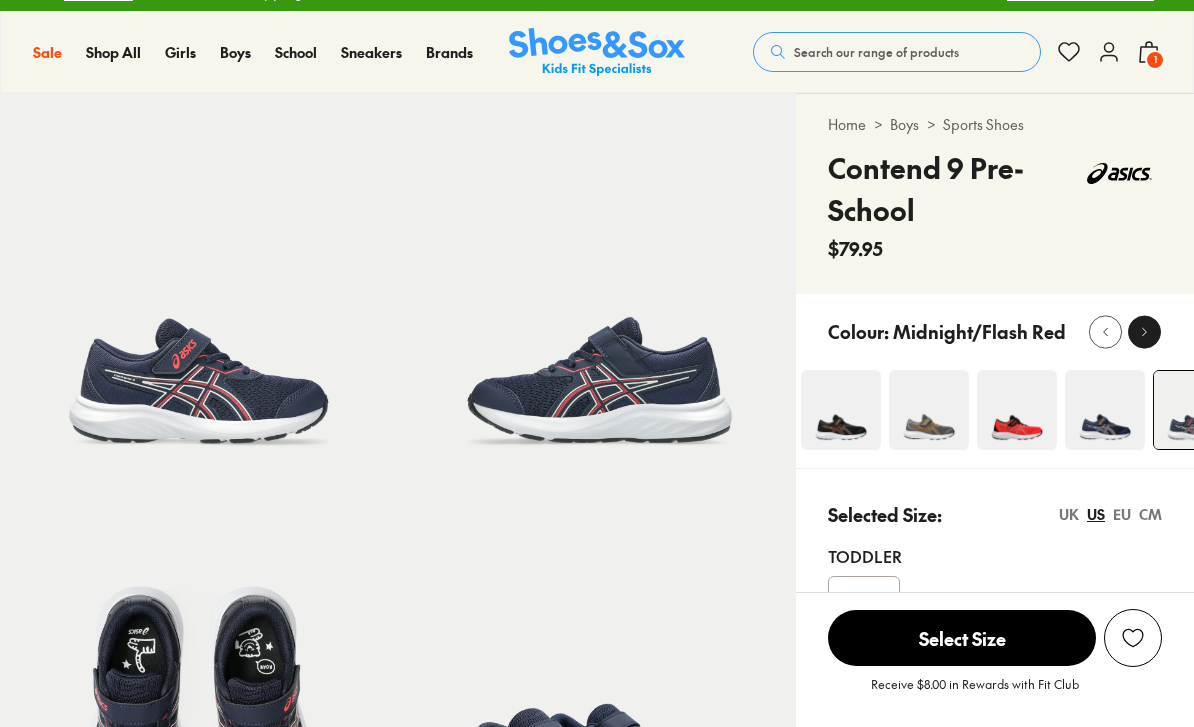 click at bounding box center [1144, 331] 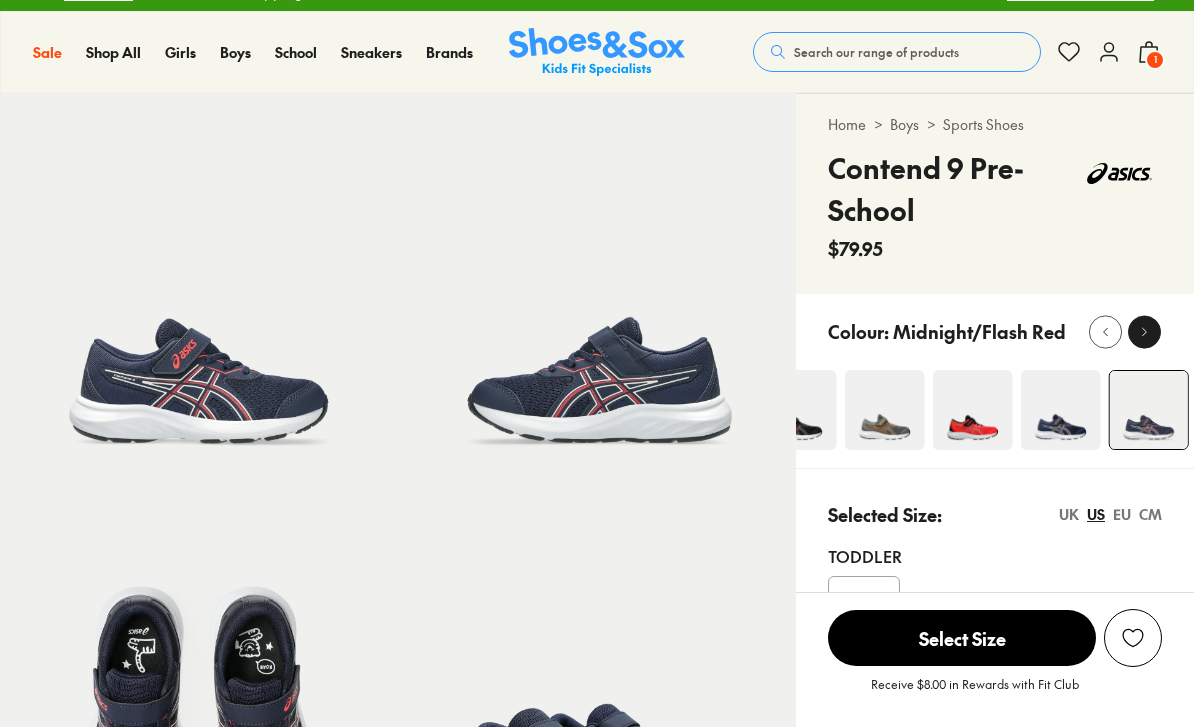 click at bounding box center [1144, 331] 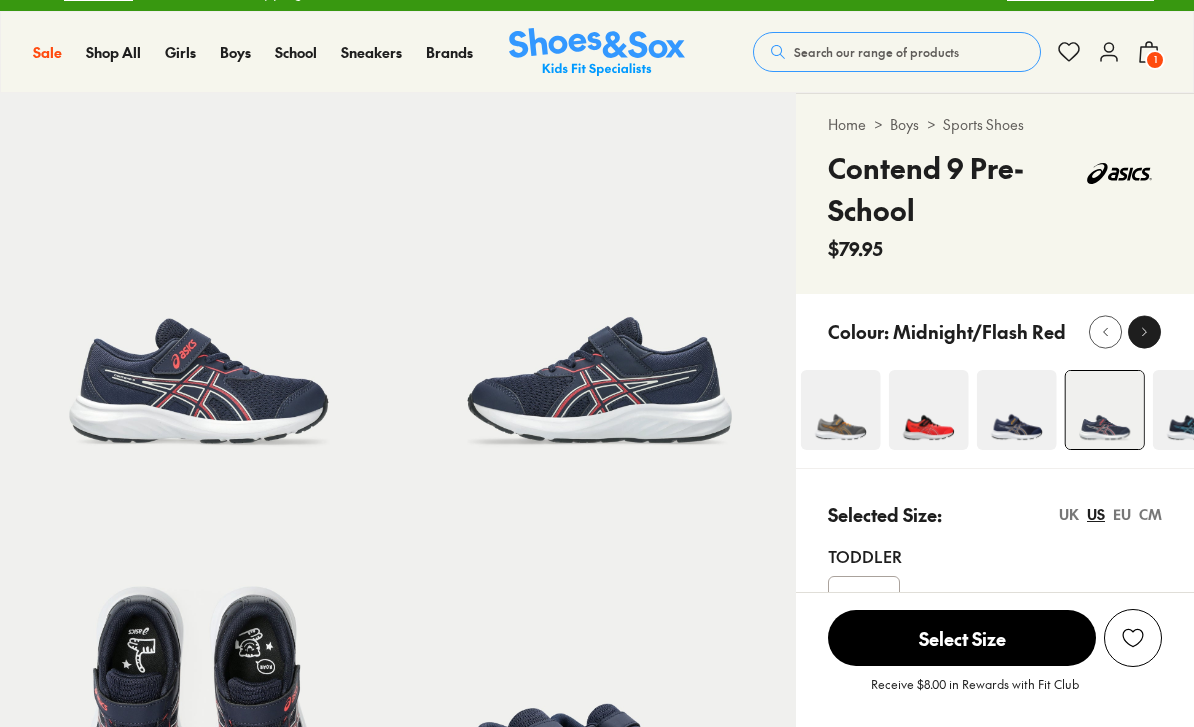click at bounding box center (1144, 331) 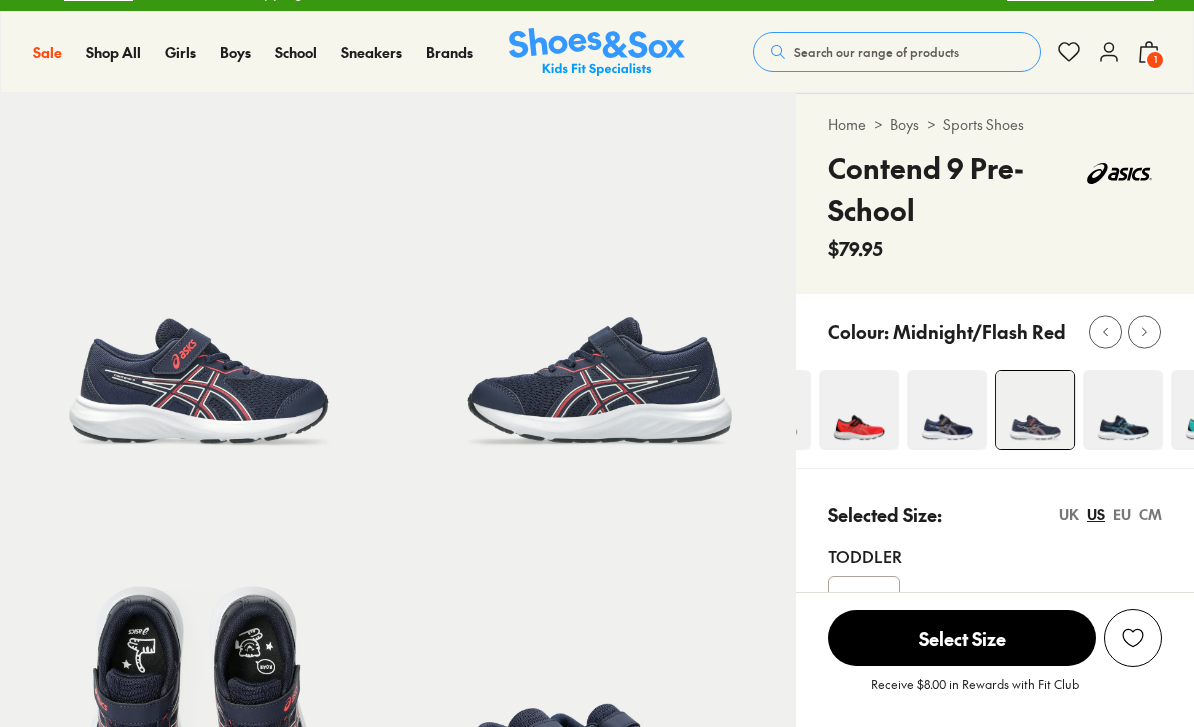 click at bounding box center [1134, 331] 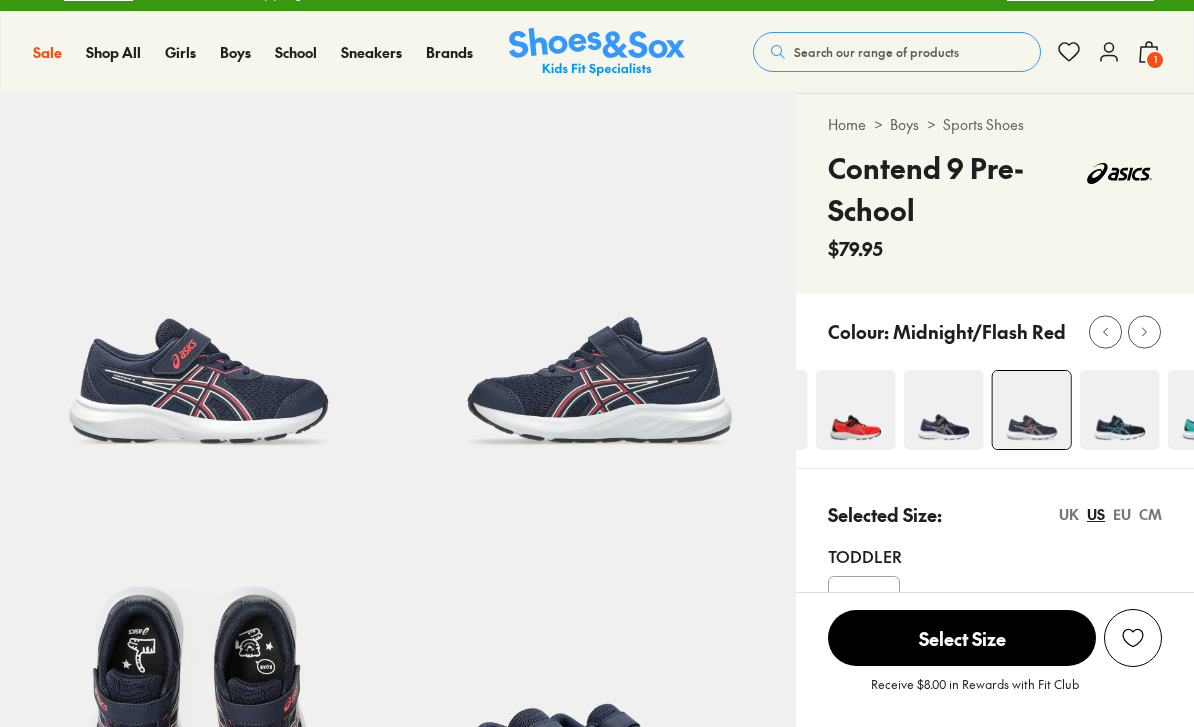click at bounding box center [1134, 331] 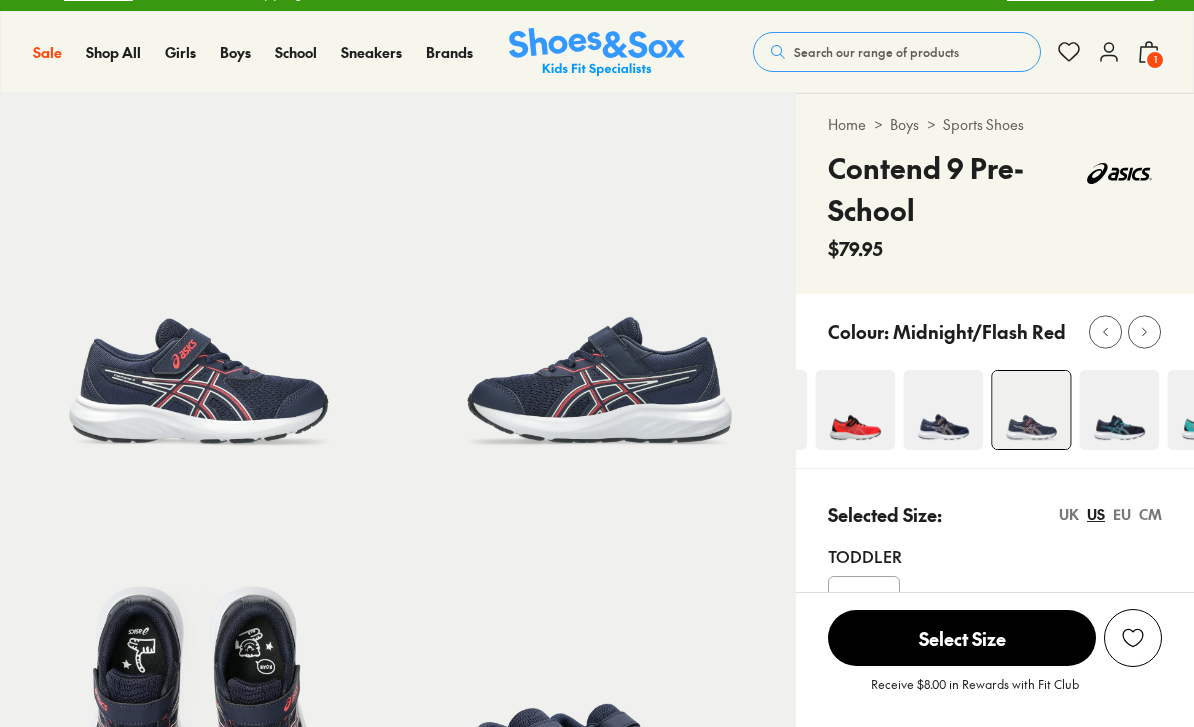 click at bounding box center [1119, 410] 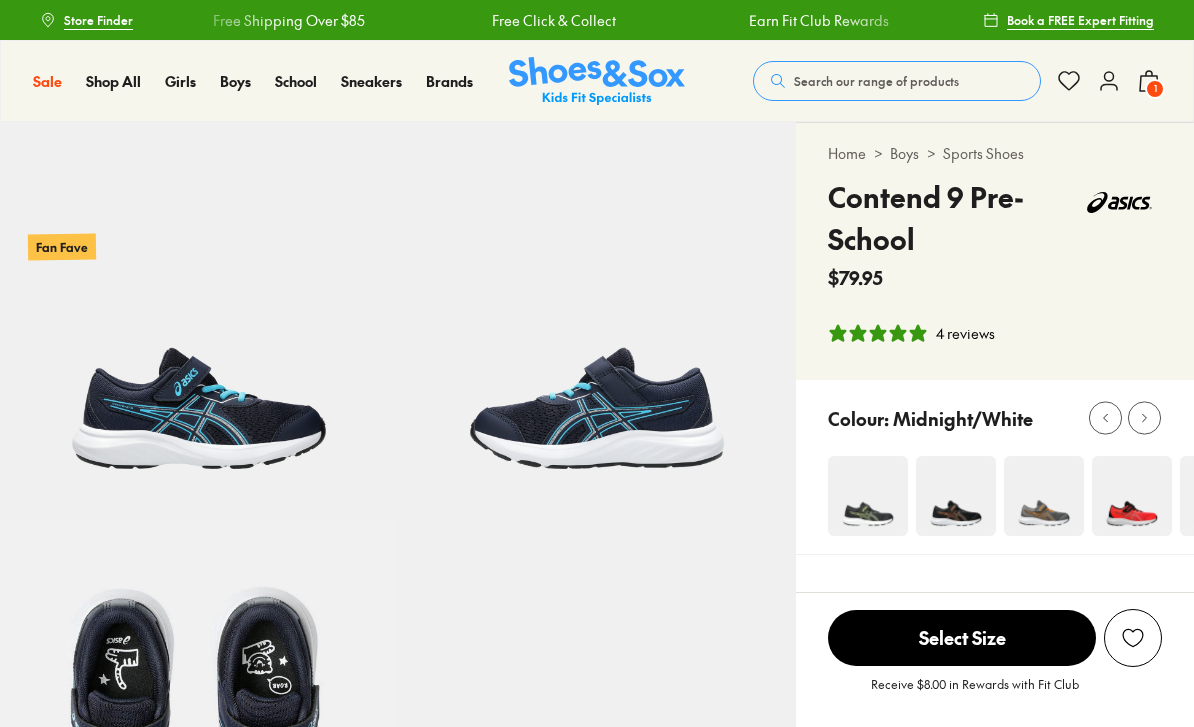 select on "*" 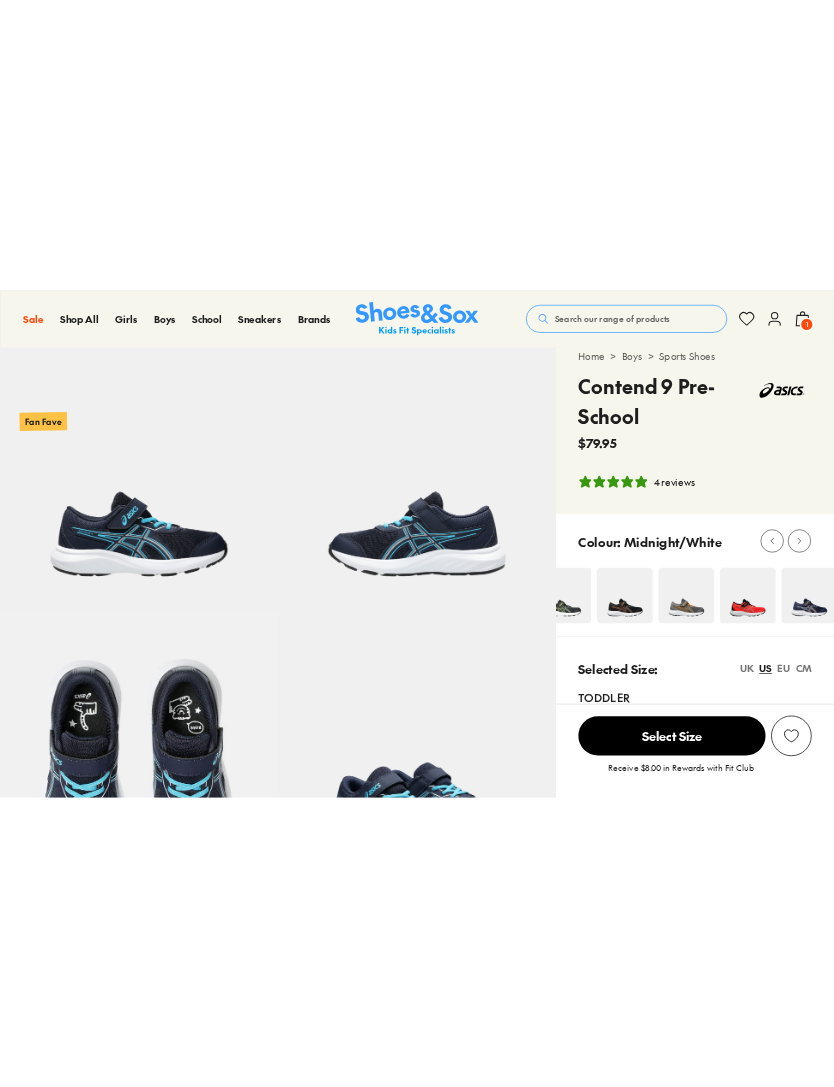 scroll, scrollTop: 0, scrollLeft: 0, axis: both 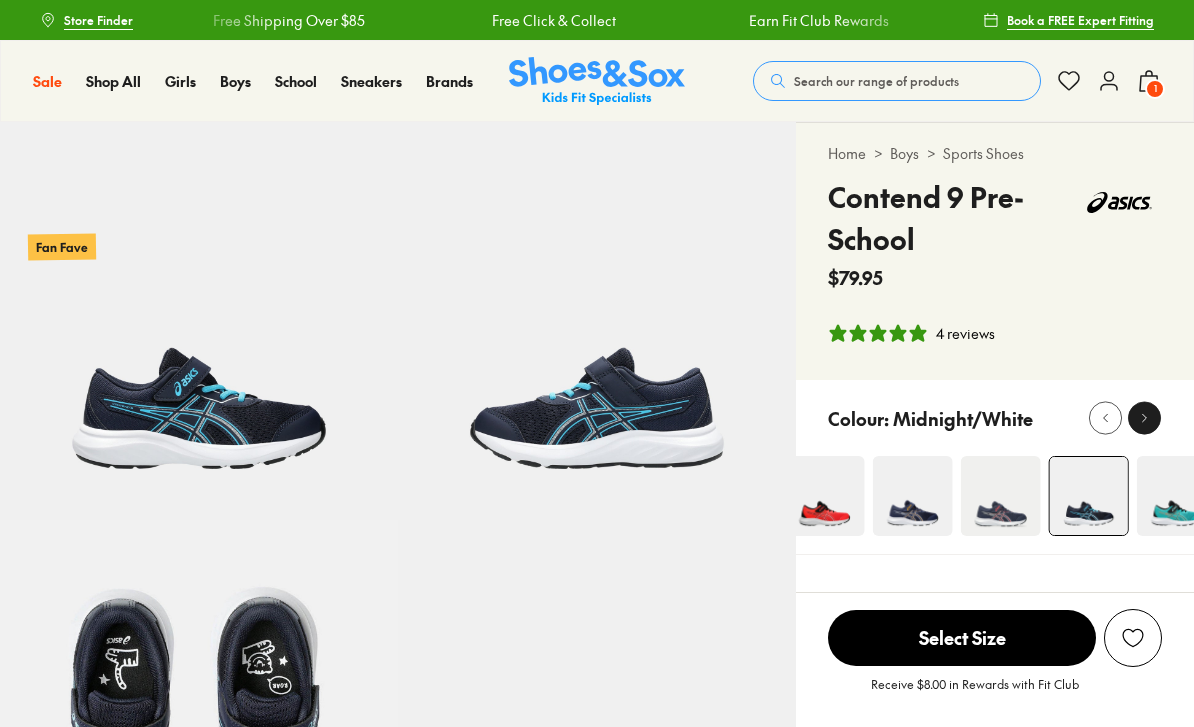 click at bounding box center (1144, 418) 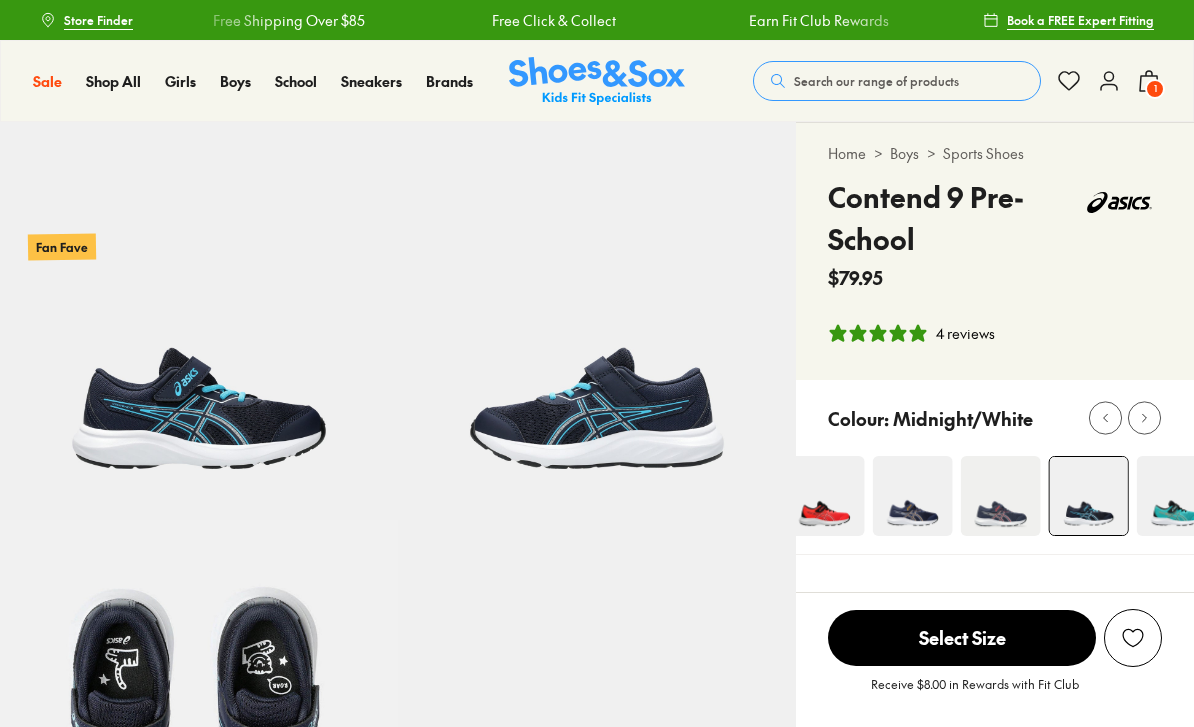 click at bounding box center [1177, 496] 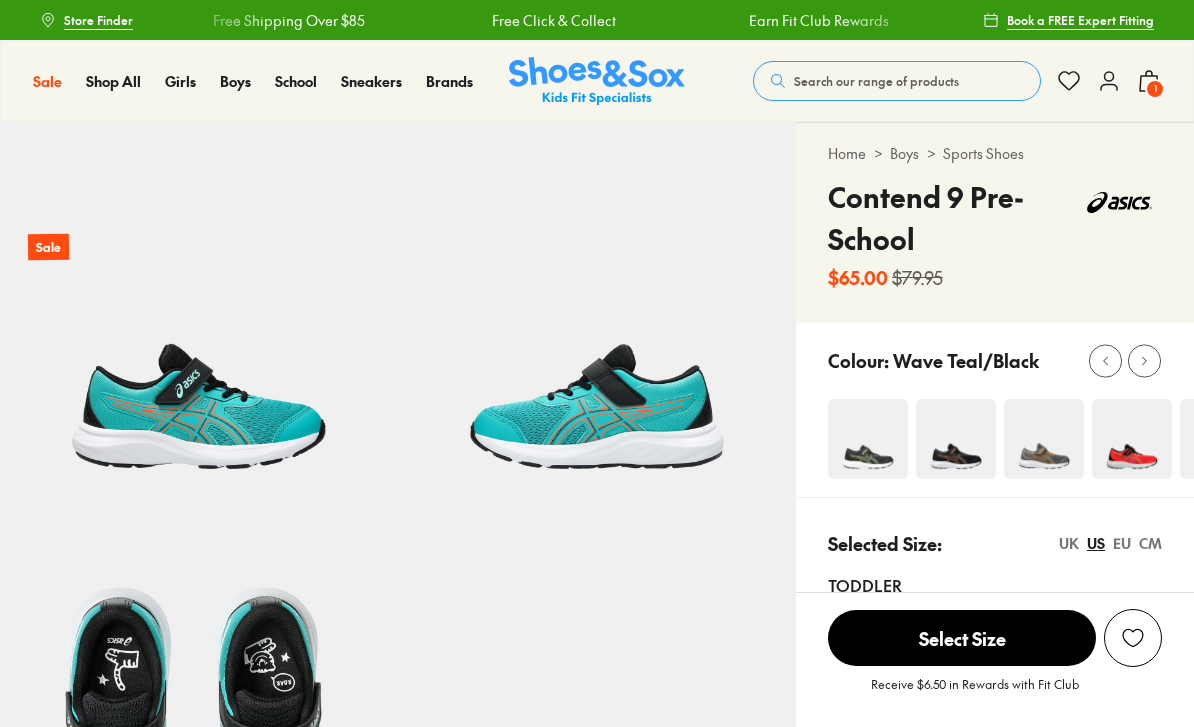 scroll, scrollTop: 0, scrollLeft: 0, axis: both 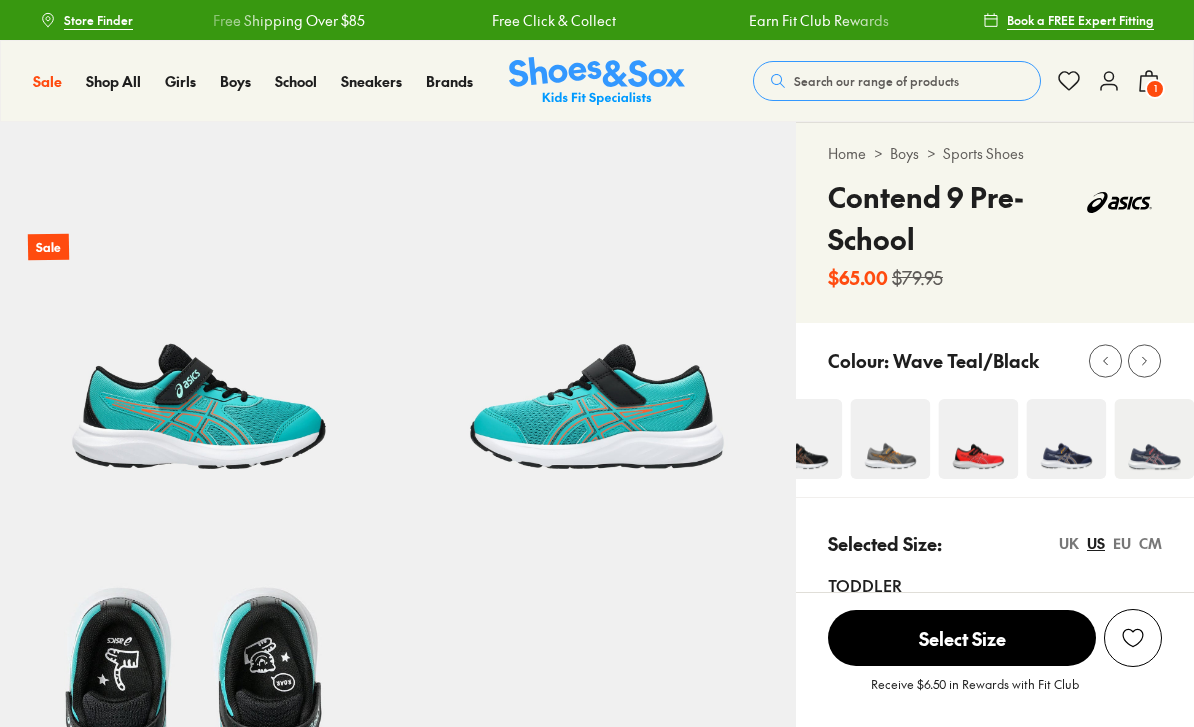 click at bounding box center (1066, 439) 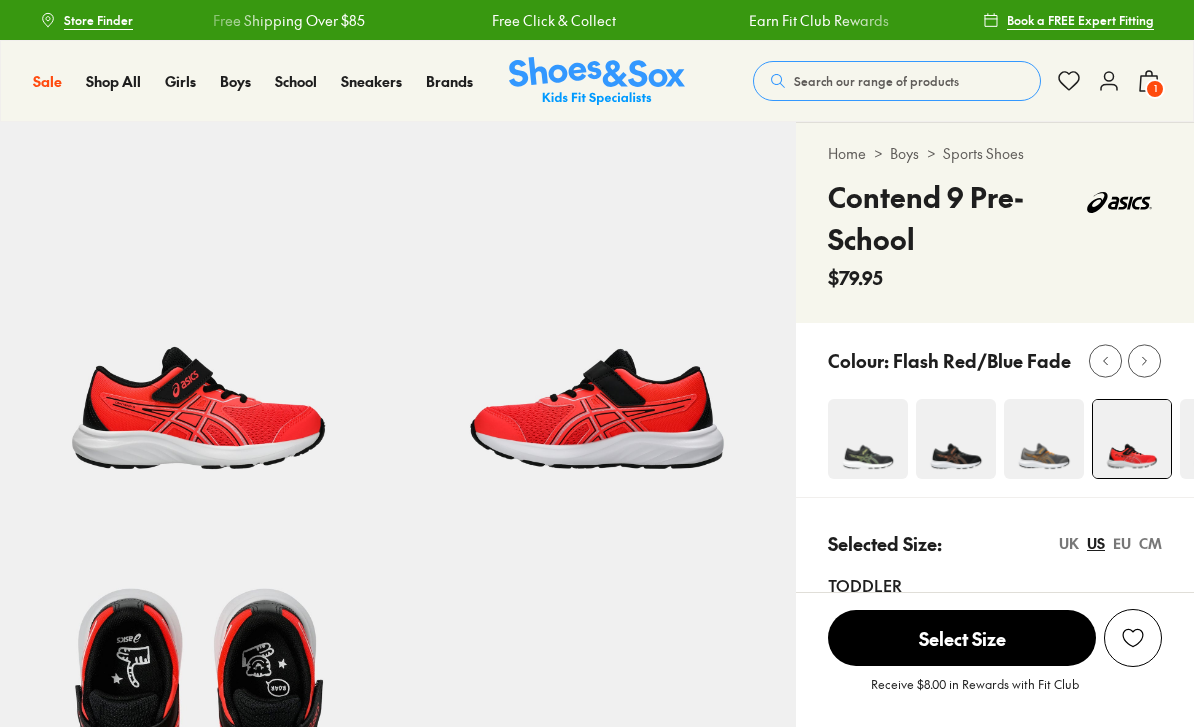 scroll, scrollTop: 0, scrollLeft: 0, axis: both 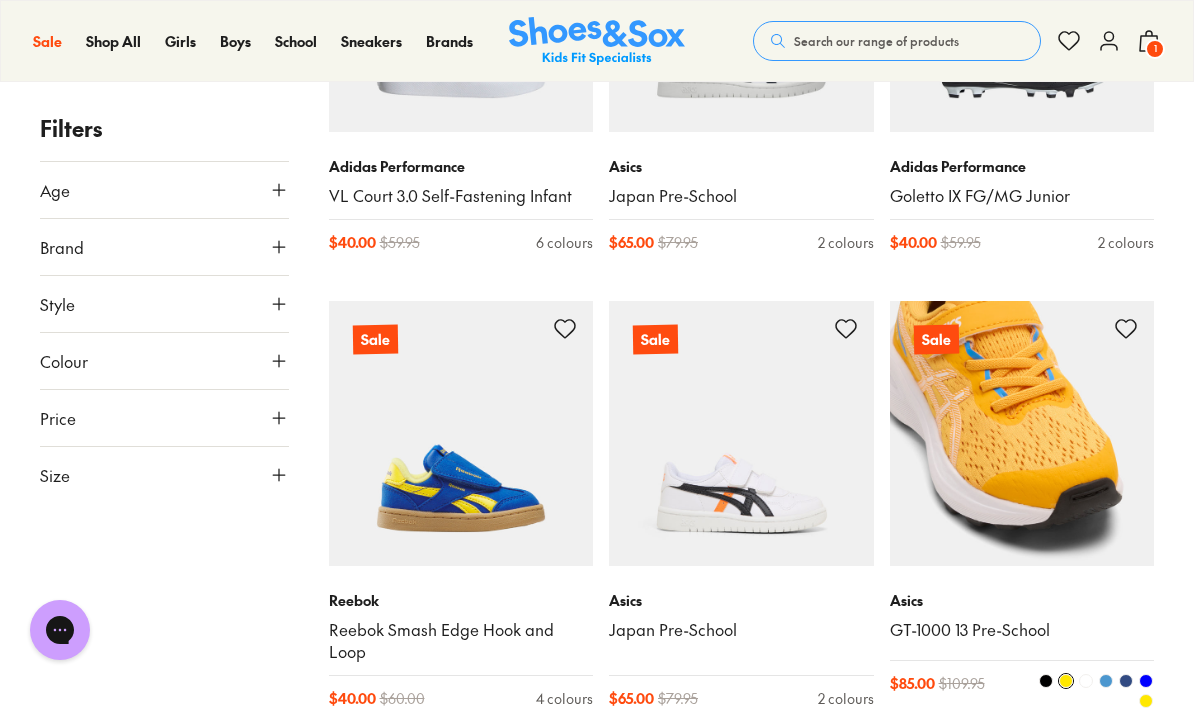 click at bounding box center (1022, 433) 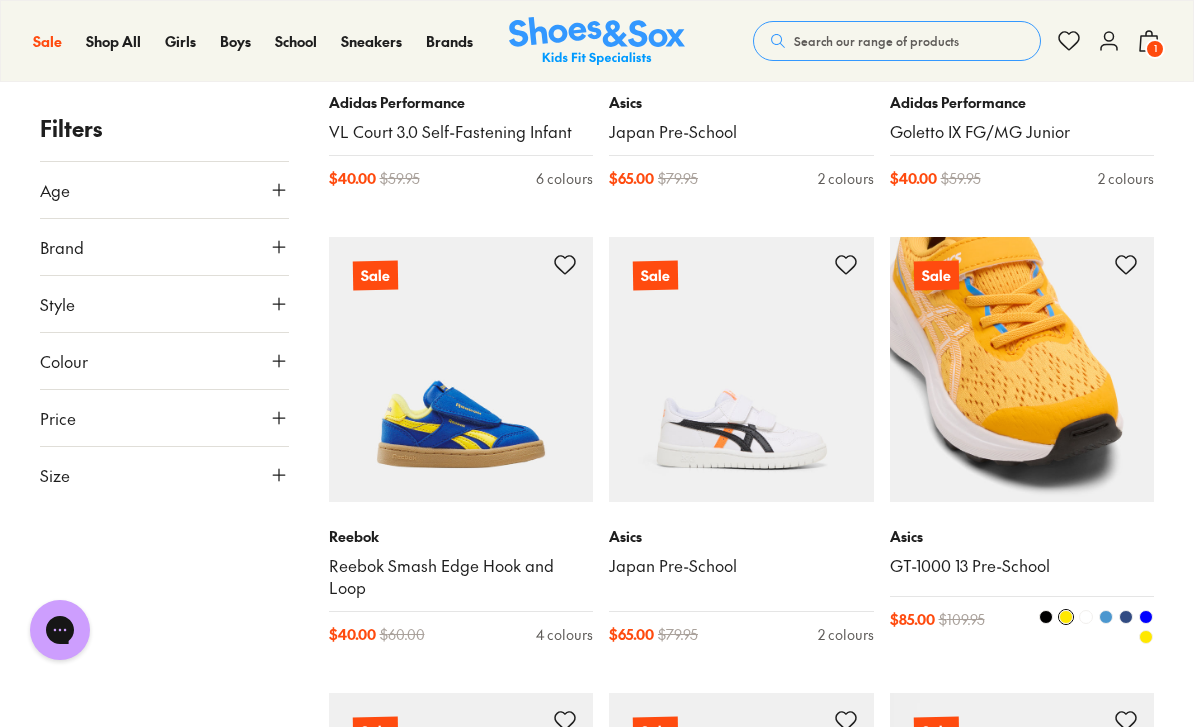click at bounding box center (1022, 369) 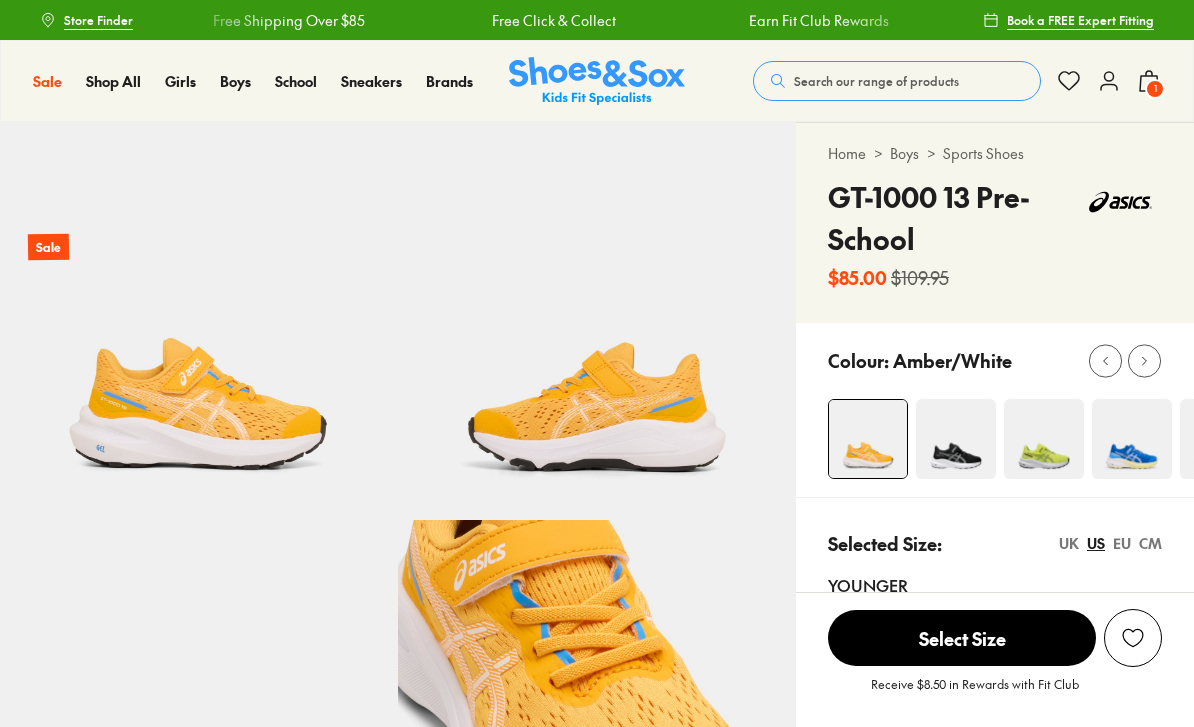 select on "*" 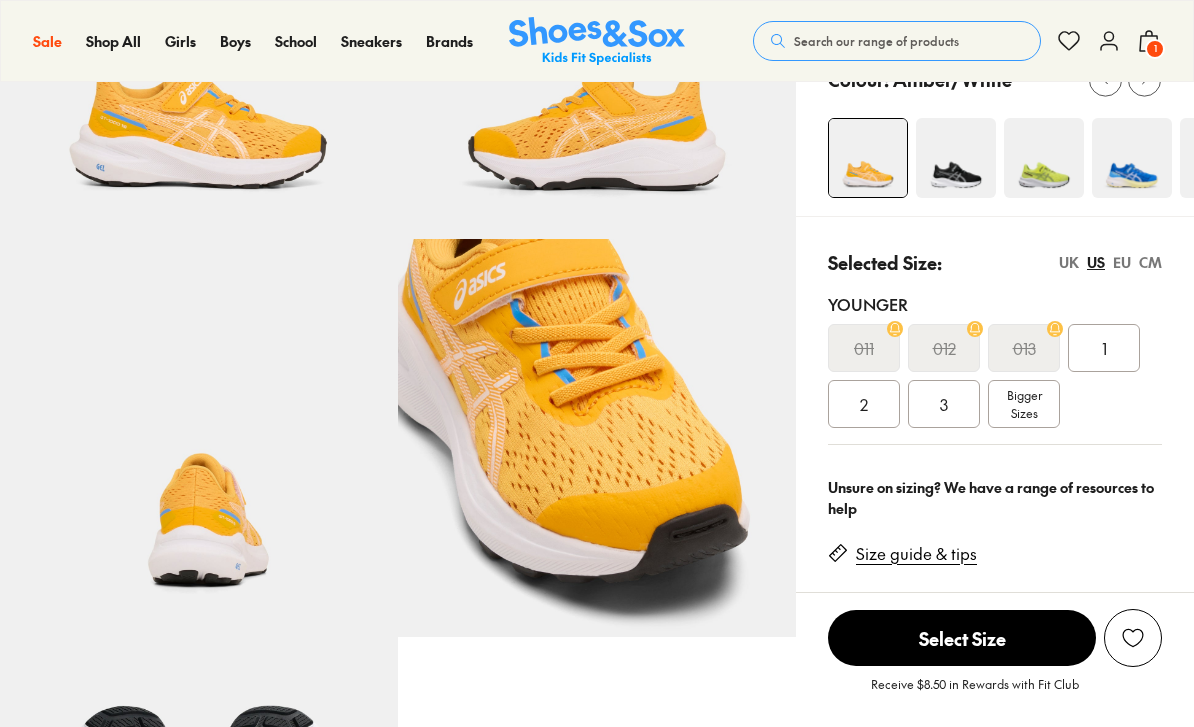 scroll, scrollTop: 0, scrollLeft: 0, axis: both 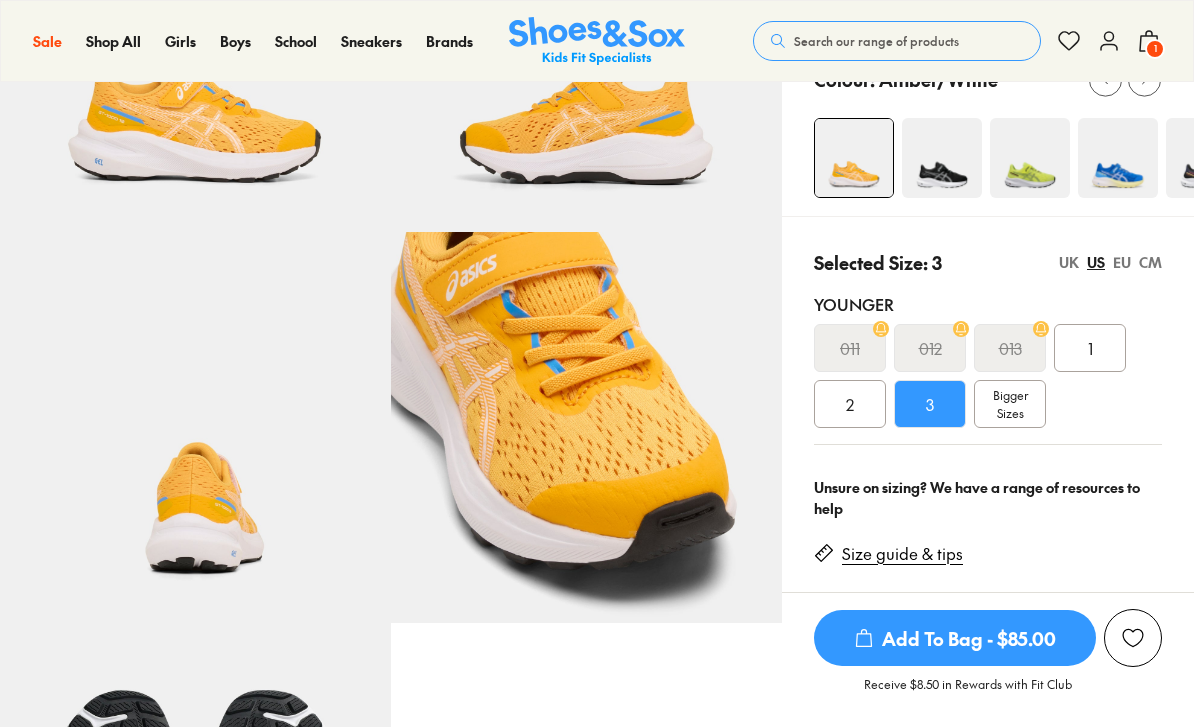 click on "Add To Bag - $85.00" at bounding box center (955, 638) 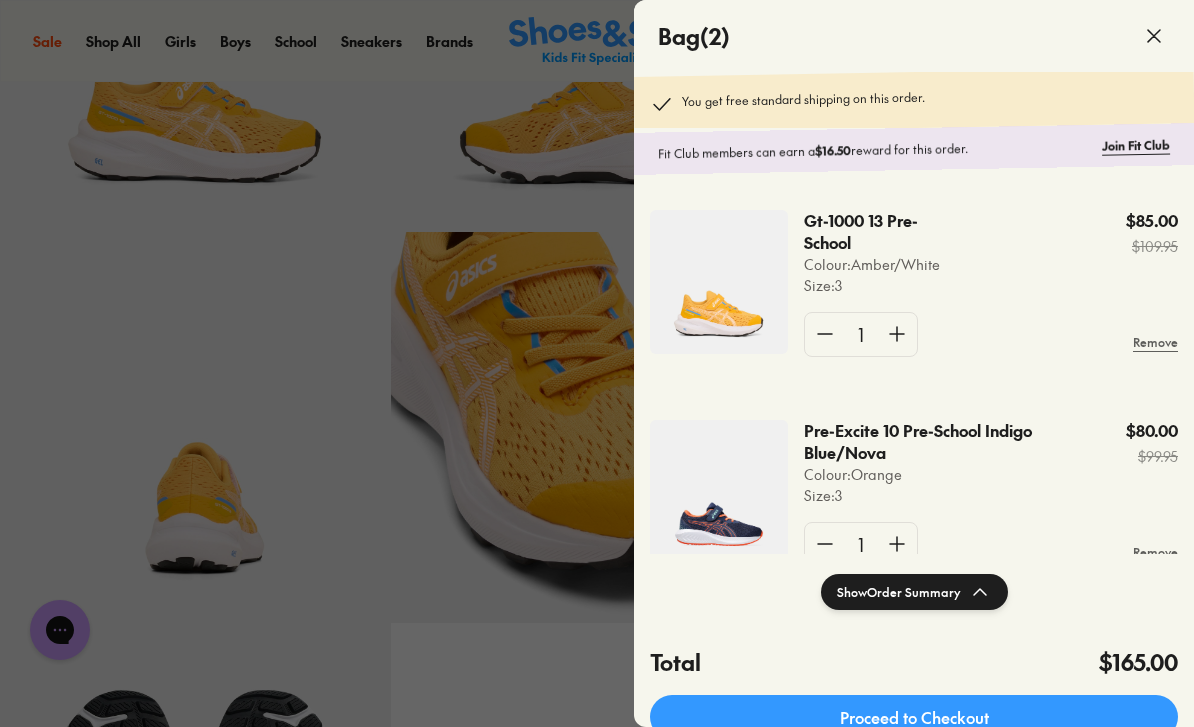 scroll, scrollTop: 0, scrollLeft: 0, axis: both 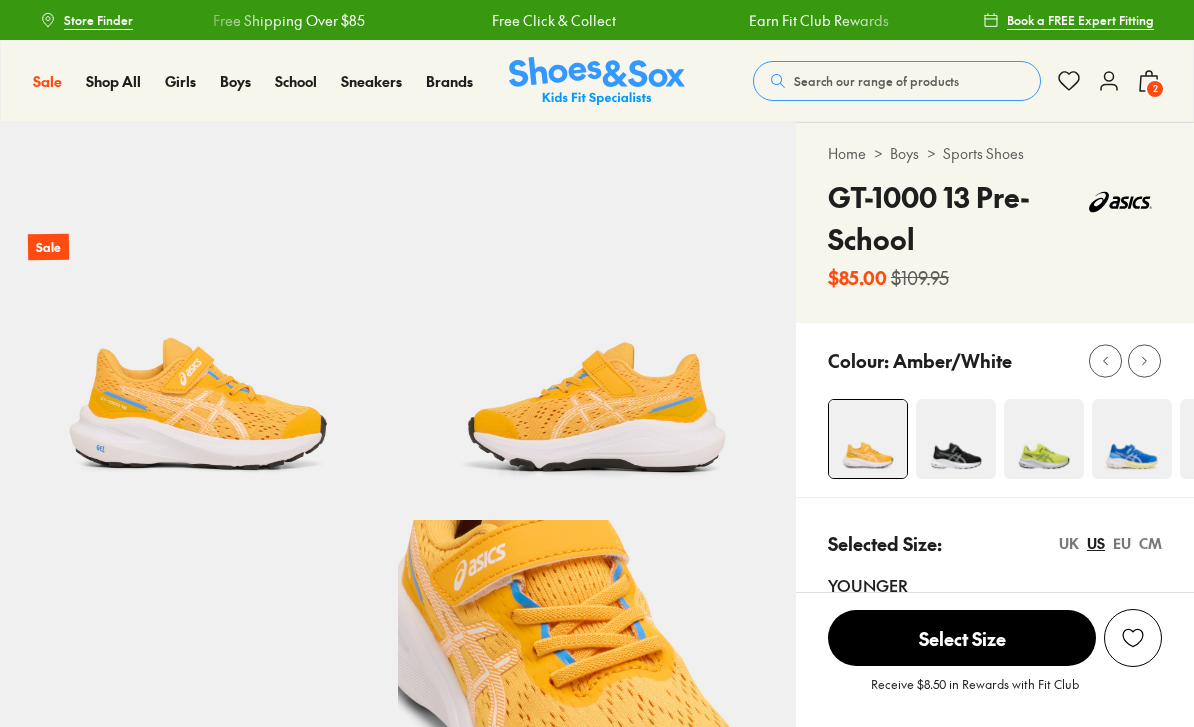 click at bounding box center [956, 439] 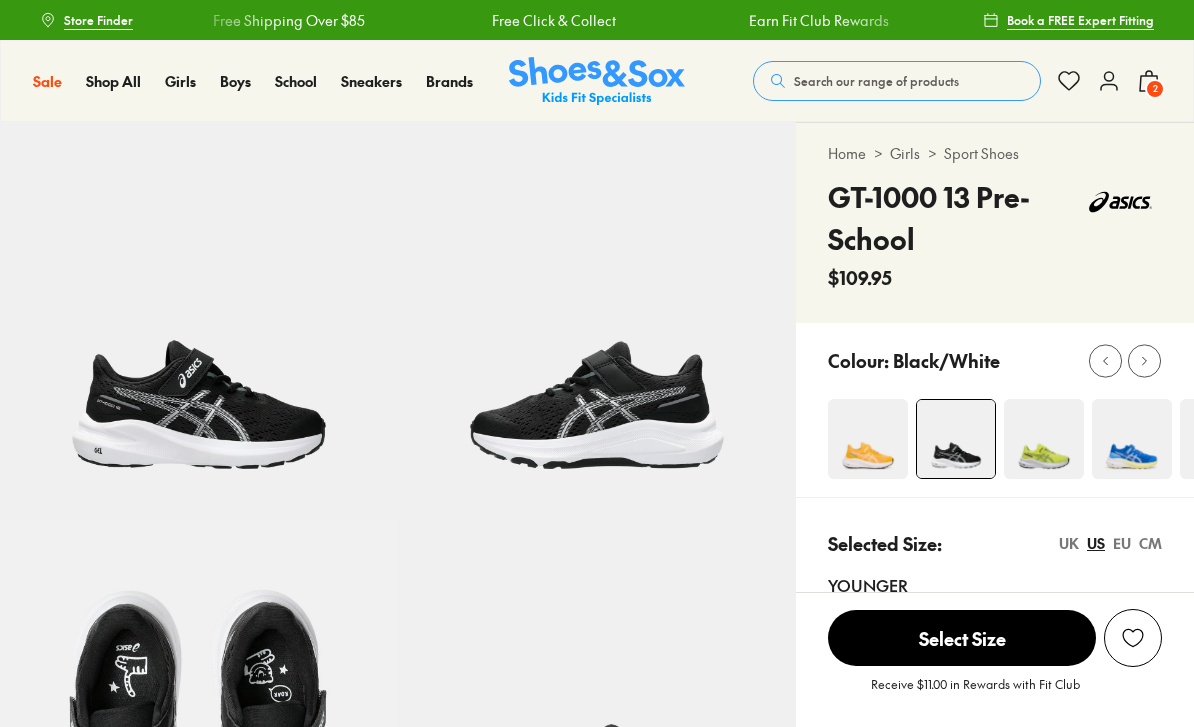 scroll, scrollTop: 0, scrollLeft: 0, axis: both 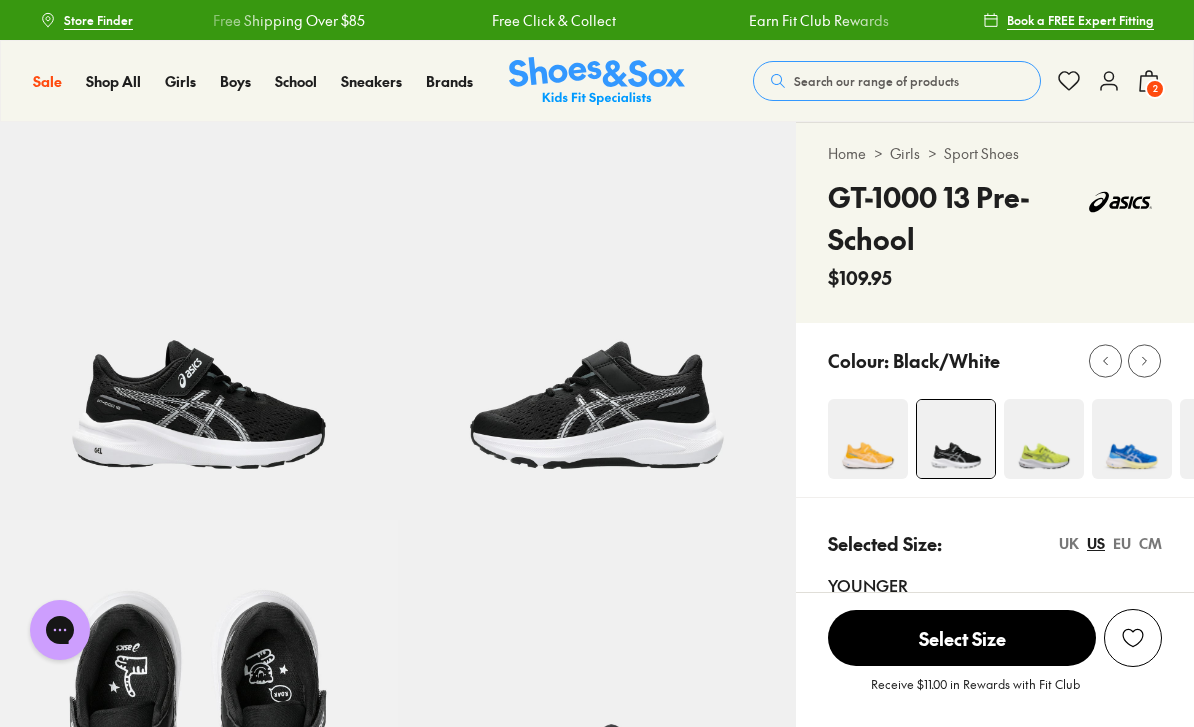 click at bounding box center [1044, 439] 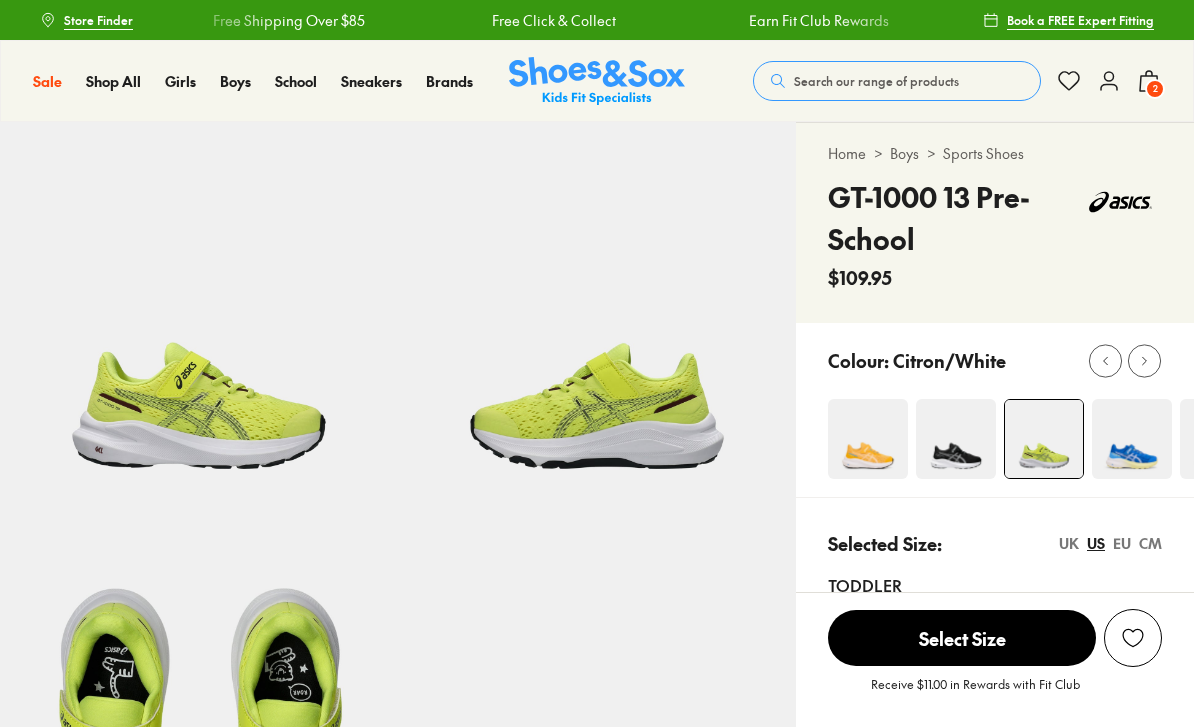 scroll, scrollTop: 0, scrollLeft: 0, axis: both 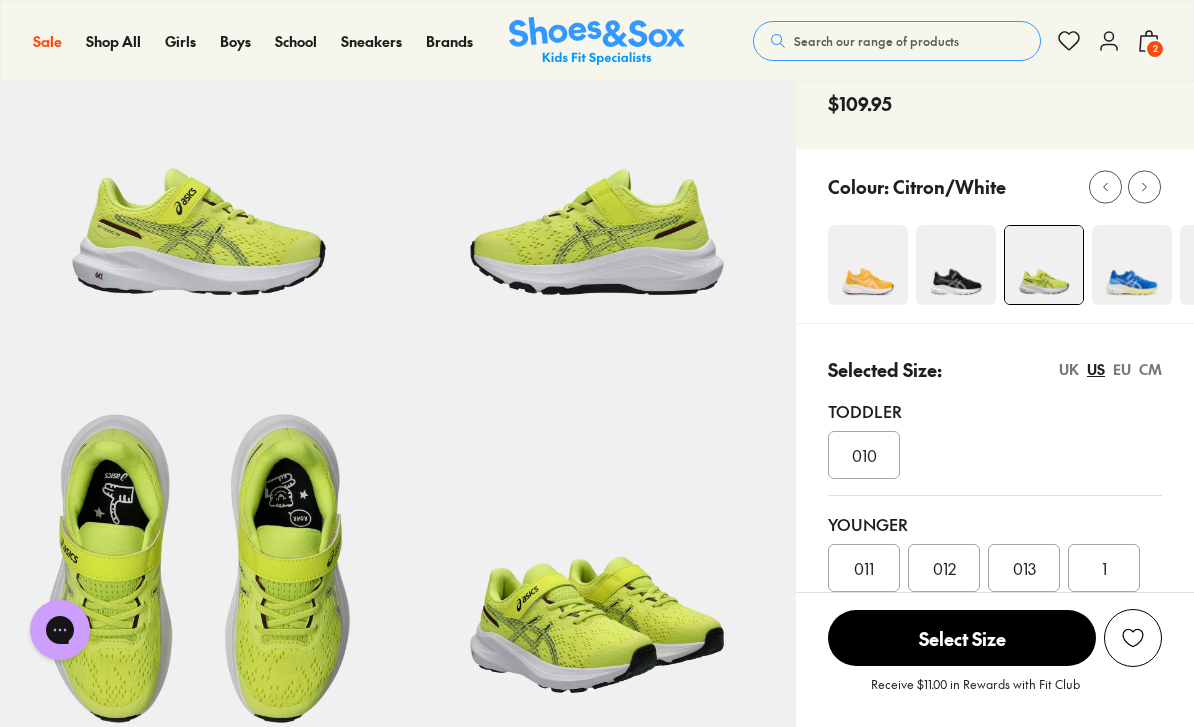 click on "3" at bounding box center [944, 624] 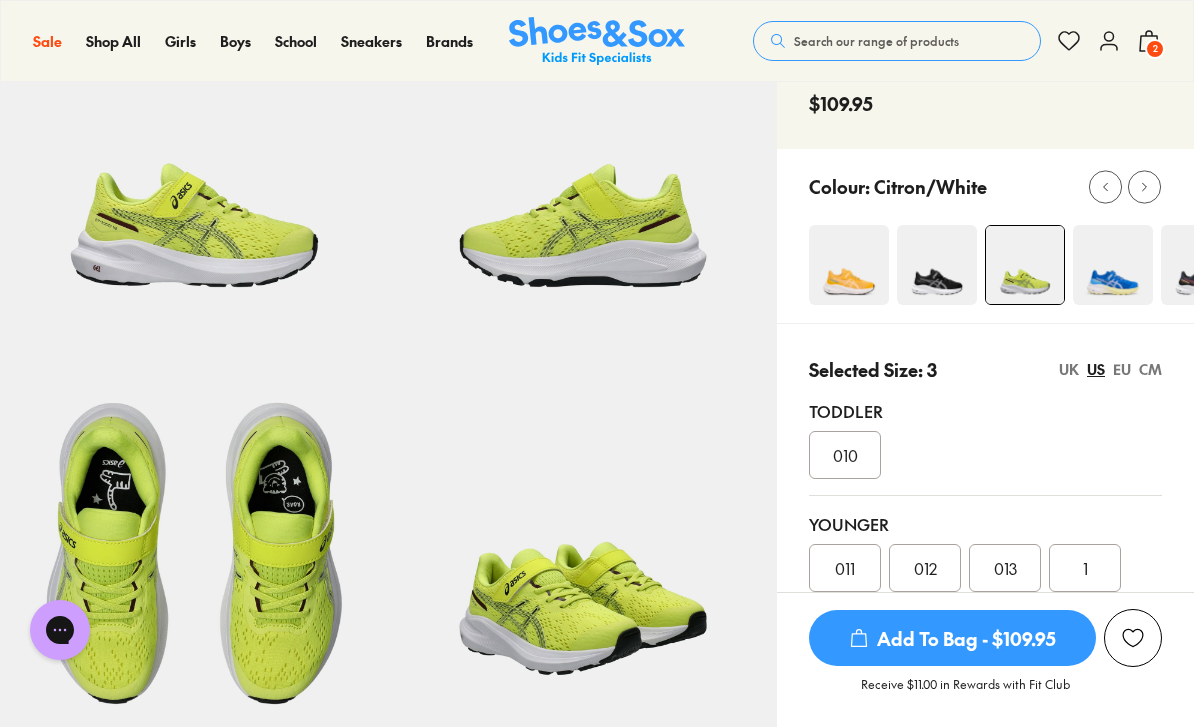 click on "Add To Bag - $109.95" at bounding box center [952, 638] 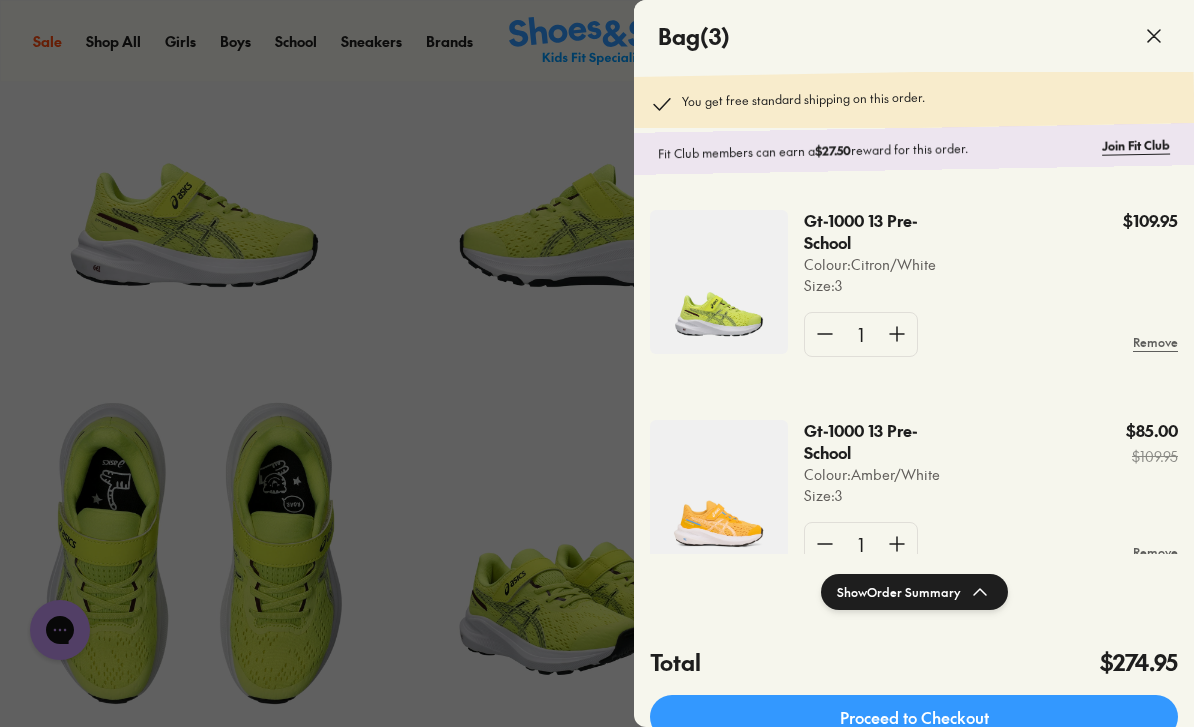 click 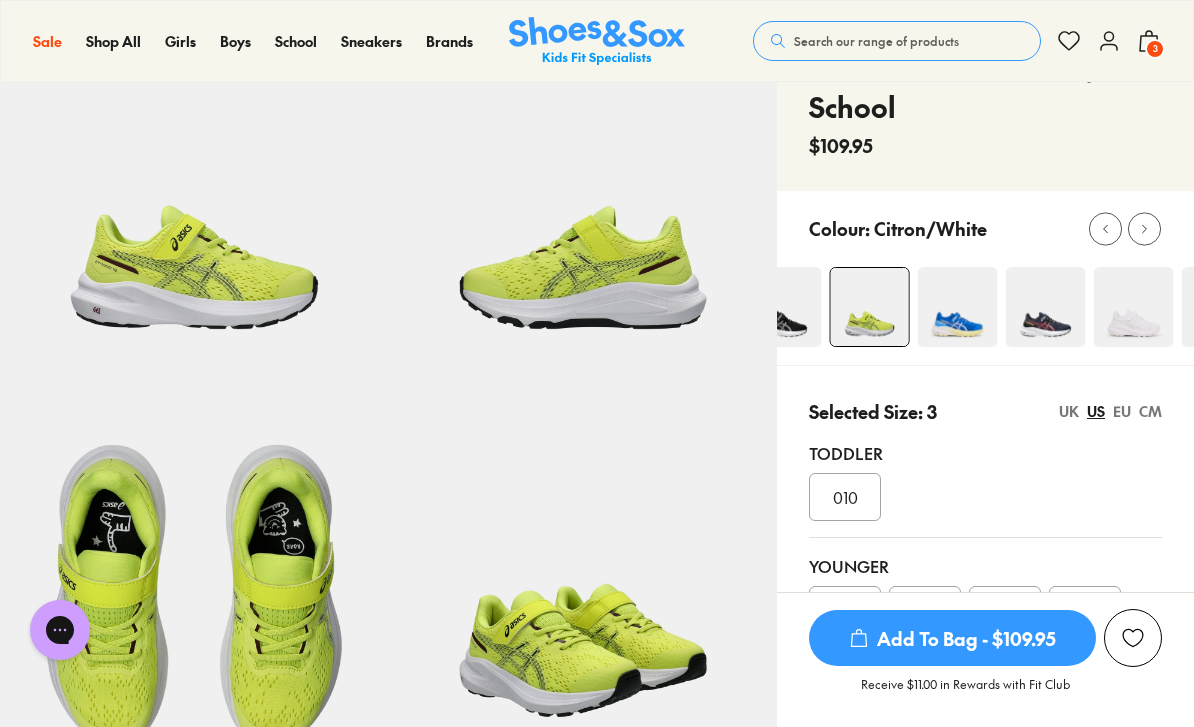 scroll, scrollTop: 129, scrollLeft: 0, axis: vertical 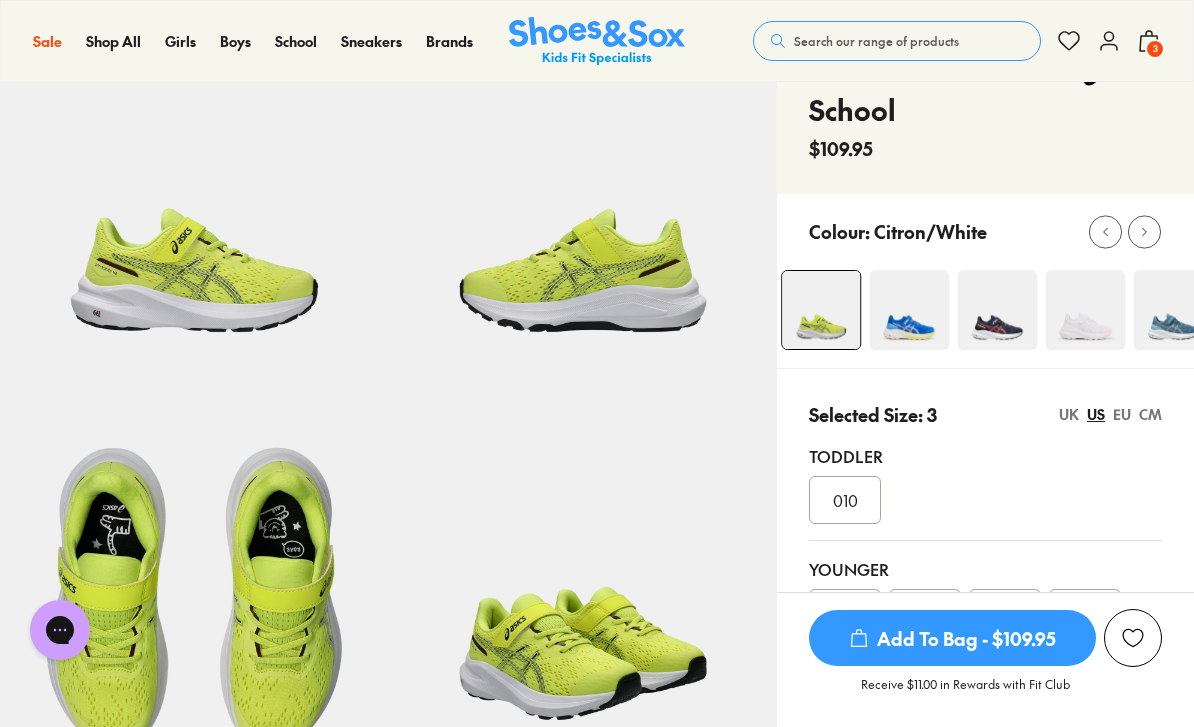 click at bounding box center [997, 310] 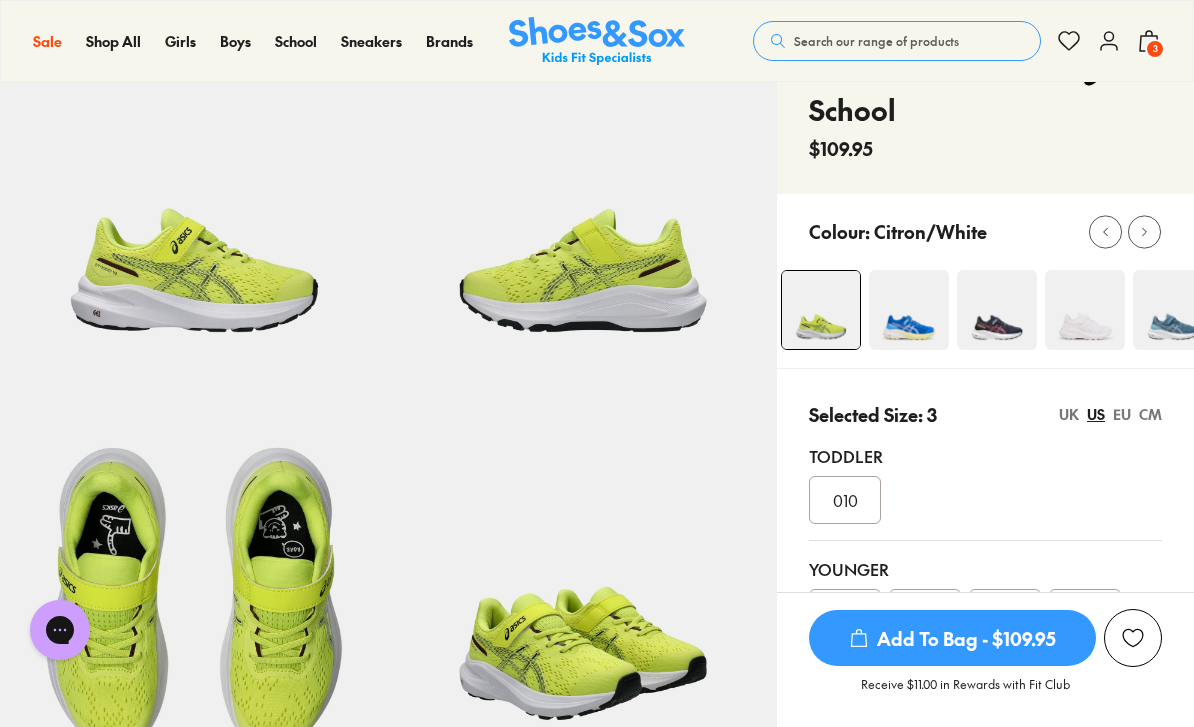 click at bounding box center [997, 310] 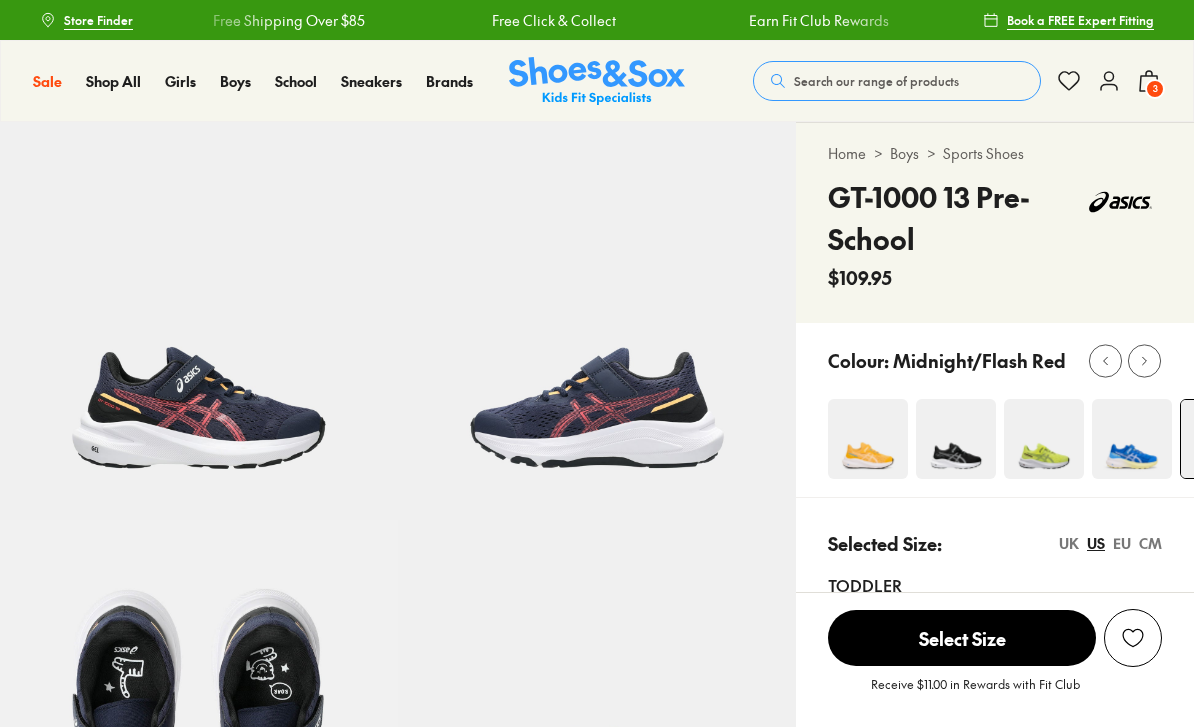scroll, scrollTop: 0, scrollLeft: 0, axis: both 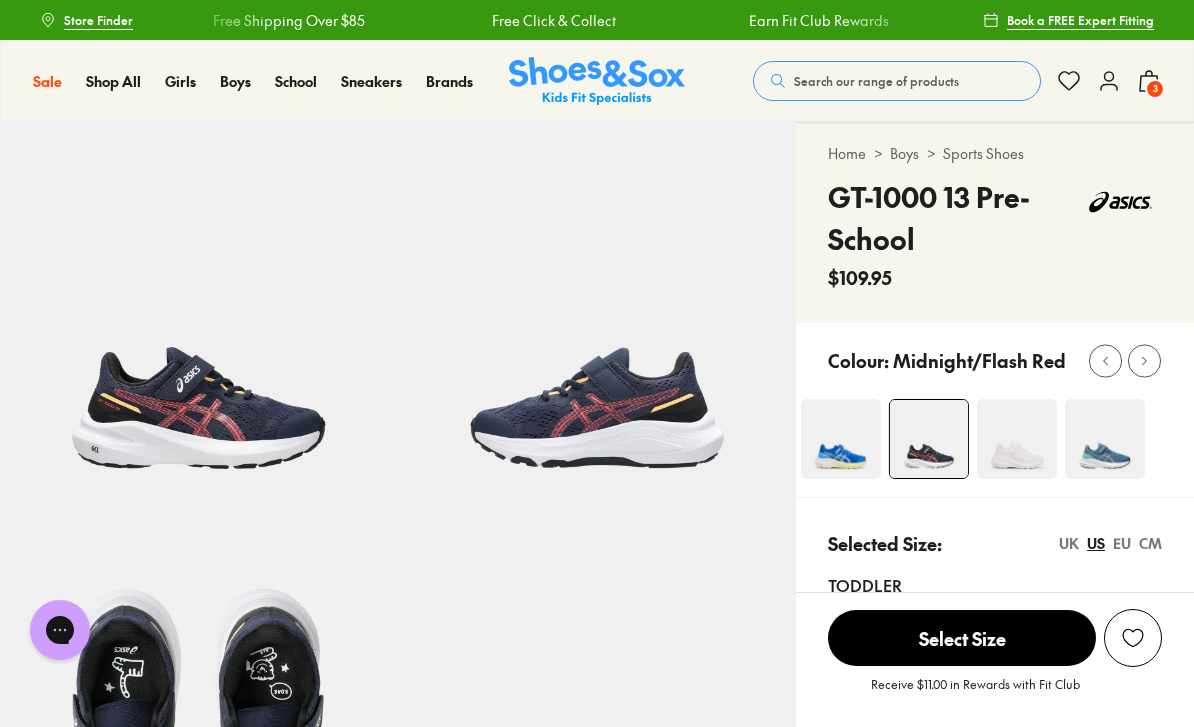 click at bounding box center [1105, 439] 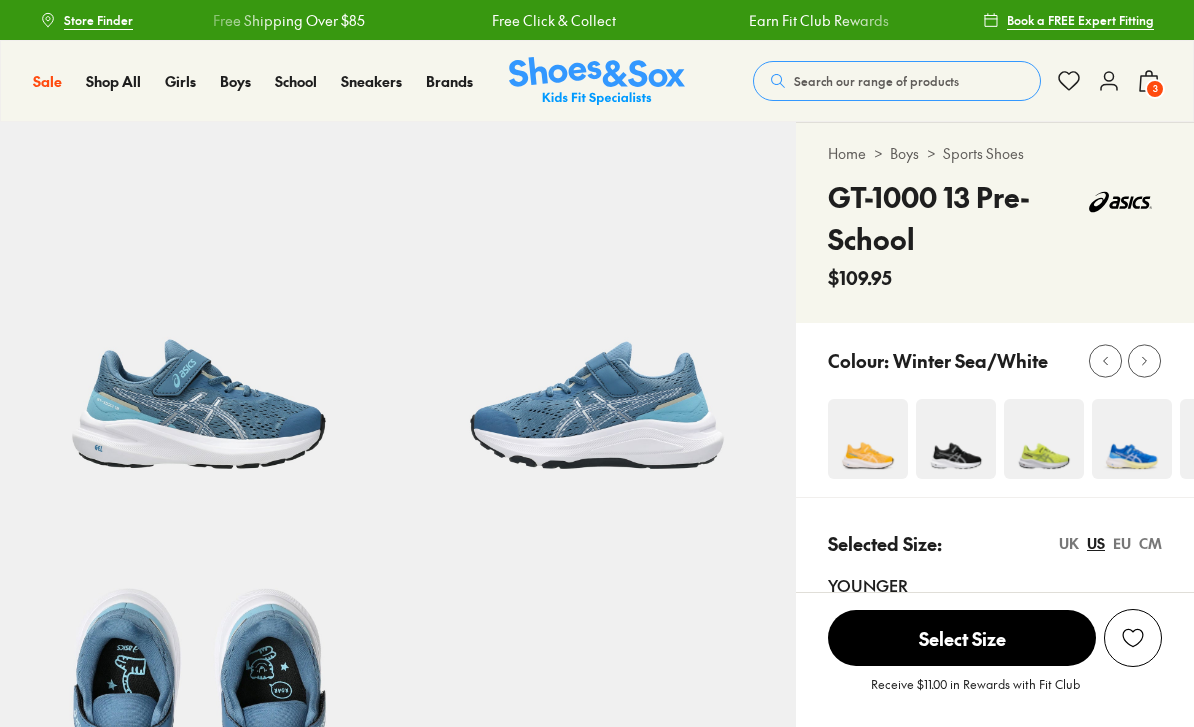 scroll, scrollTop: 0, scrollLeft: 0, axis: both 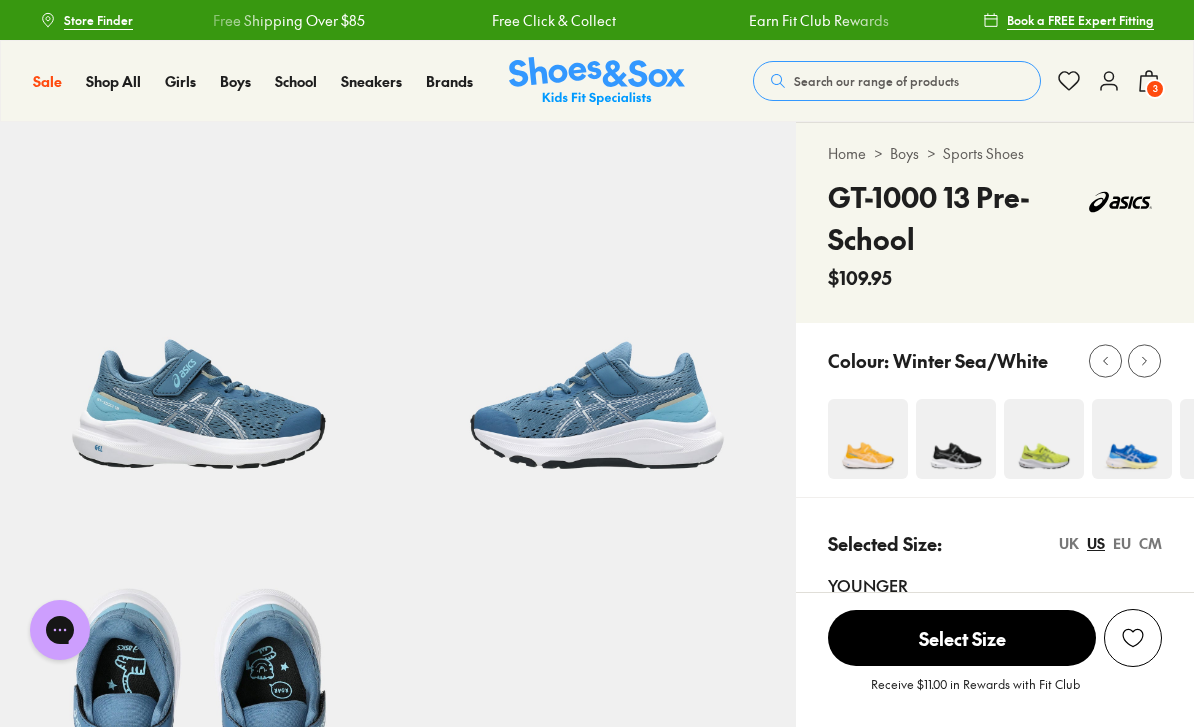 click at bounding box center [1133, 638] 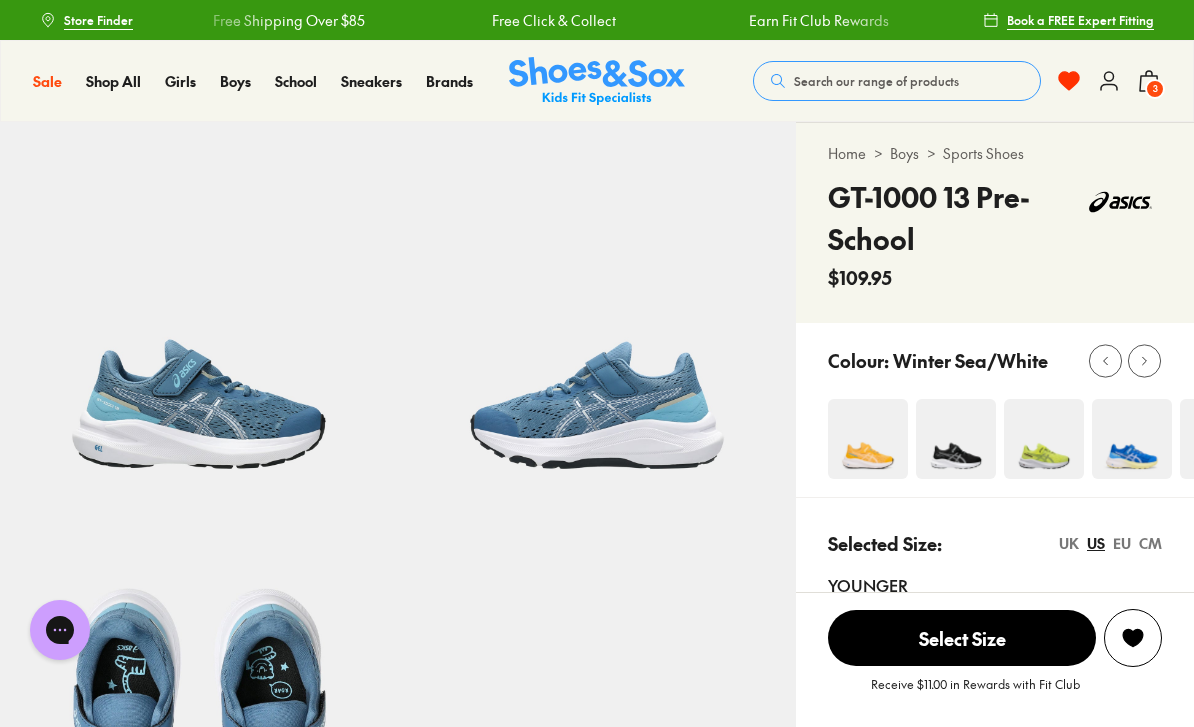 click at bounding box center (1133, 638) 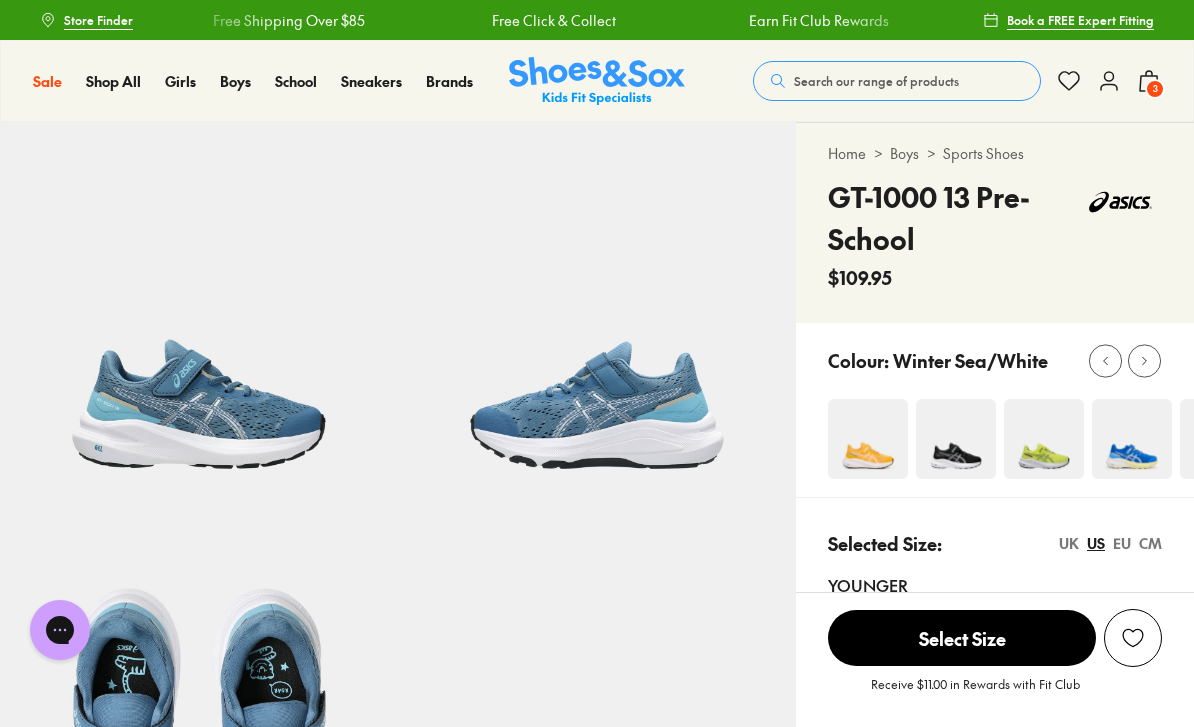 click at bounding box center (1133, 638) 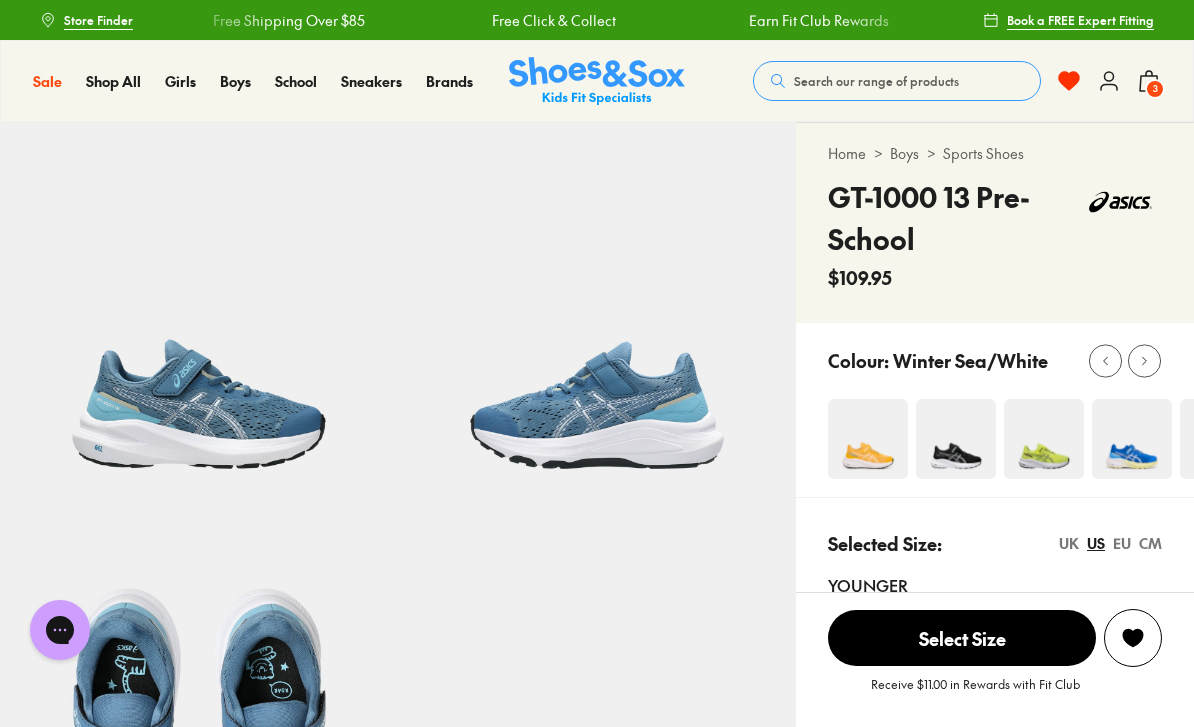 click at bounding box center [868, 439] 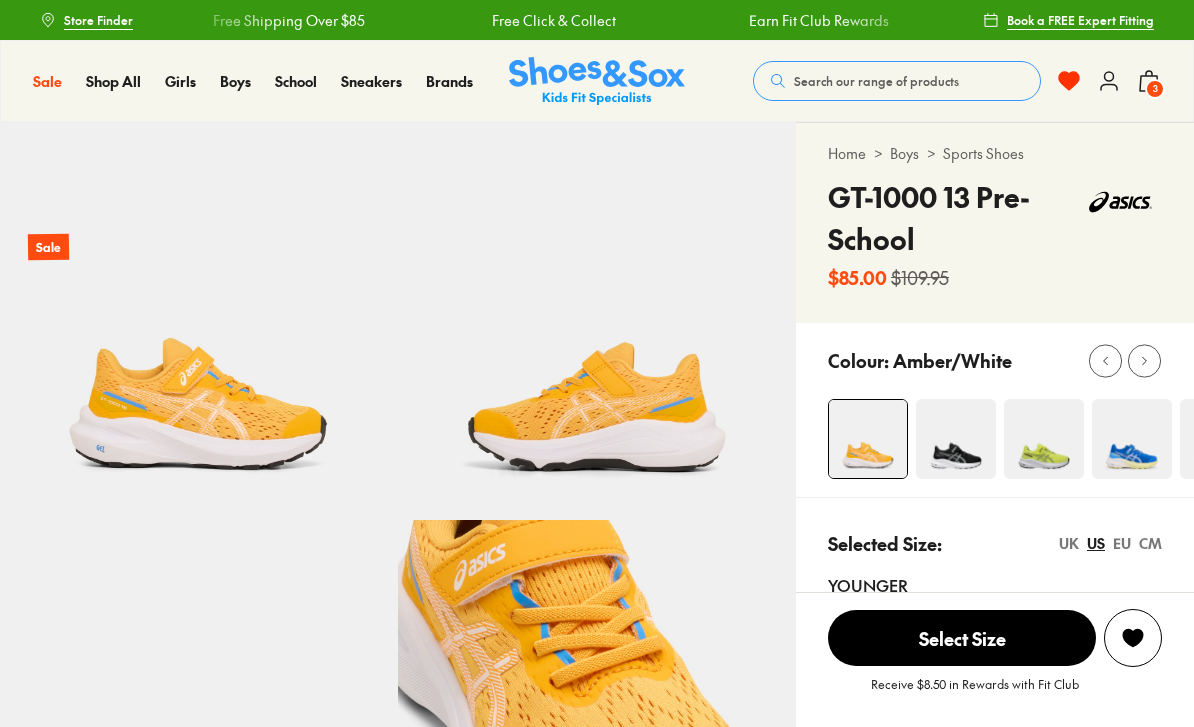 select on "*" 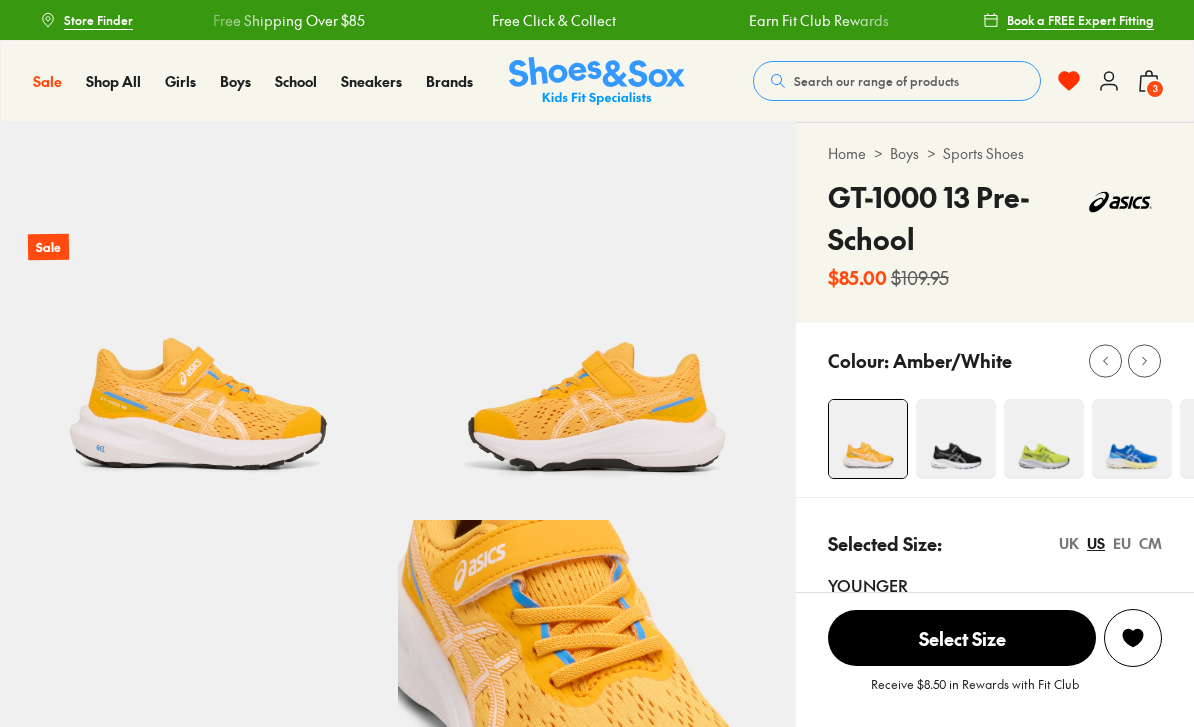 scroll, scrollTop: 0, scrollLeft: 0, axis: both 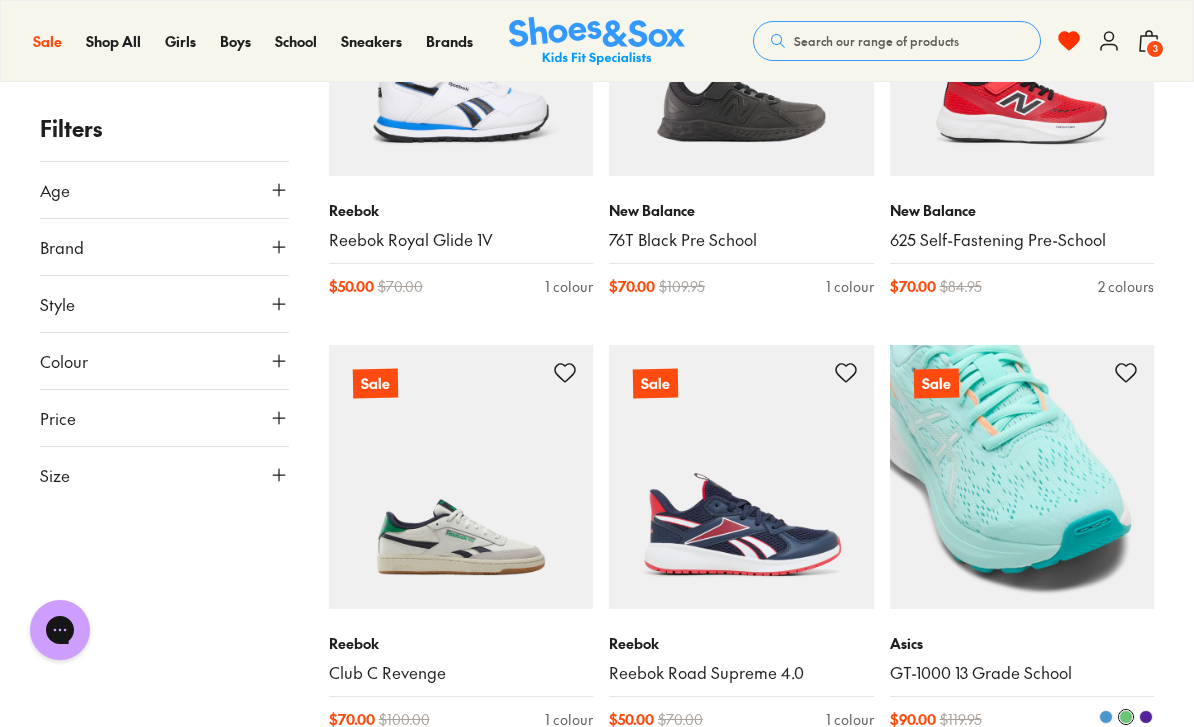 click at bounding box center [1022, 477] 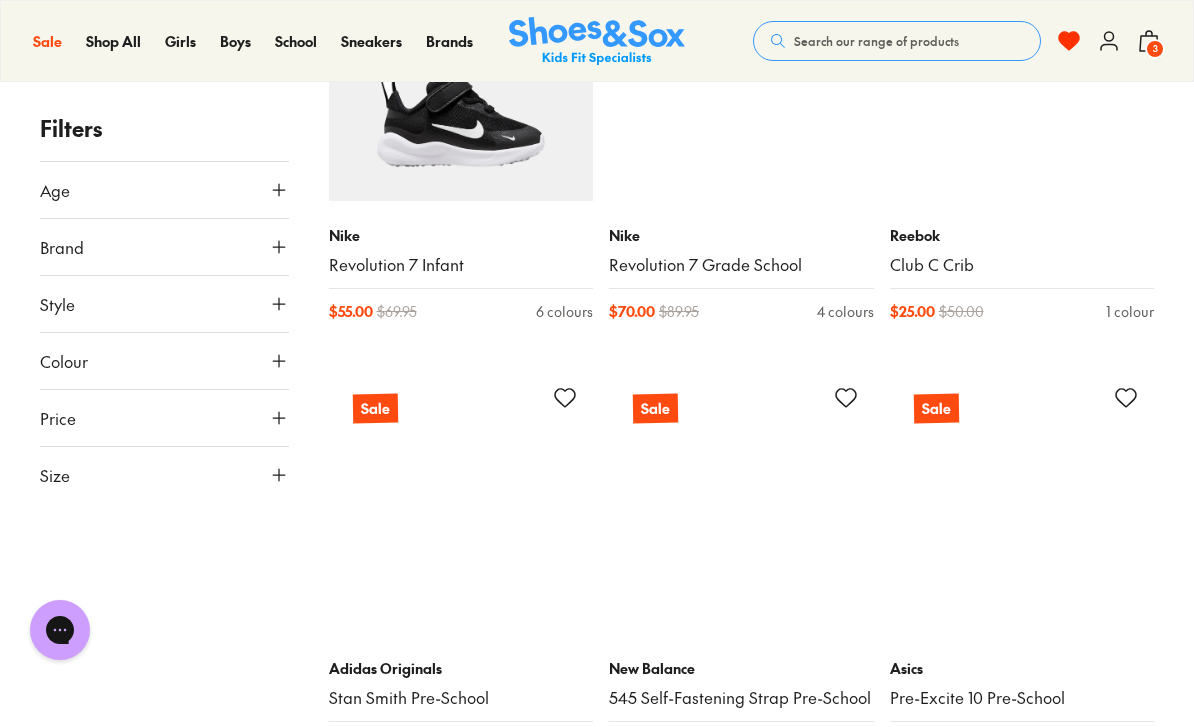 scroll, scrollTop: 23760, scrollLeft: 0, axis: vertical 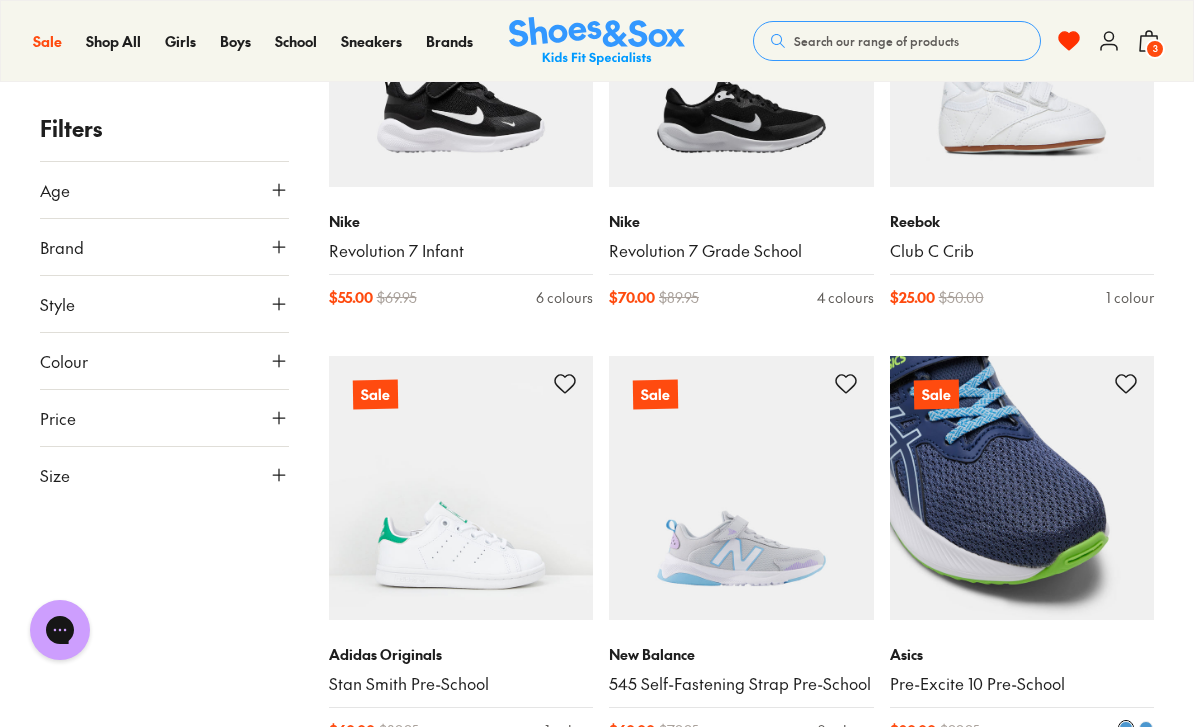 click at bounding box center (1022, 488) 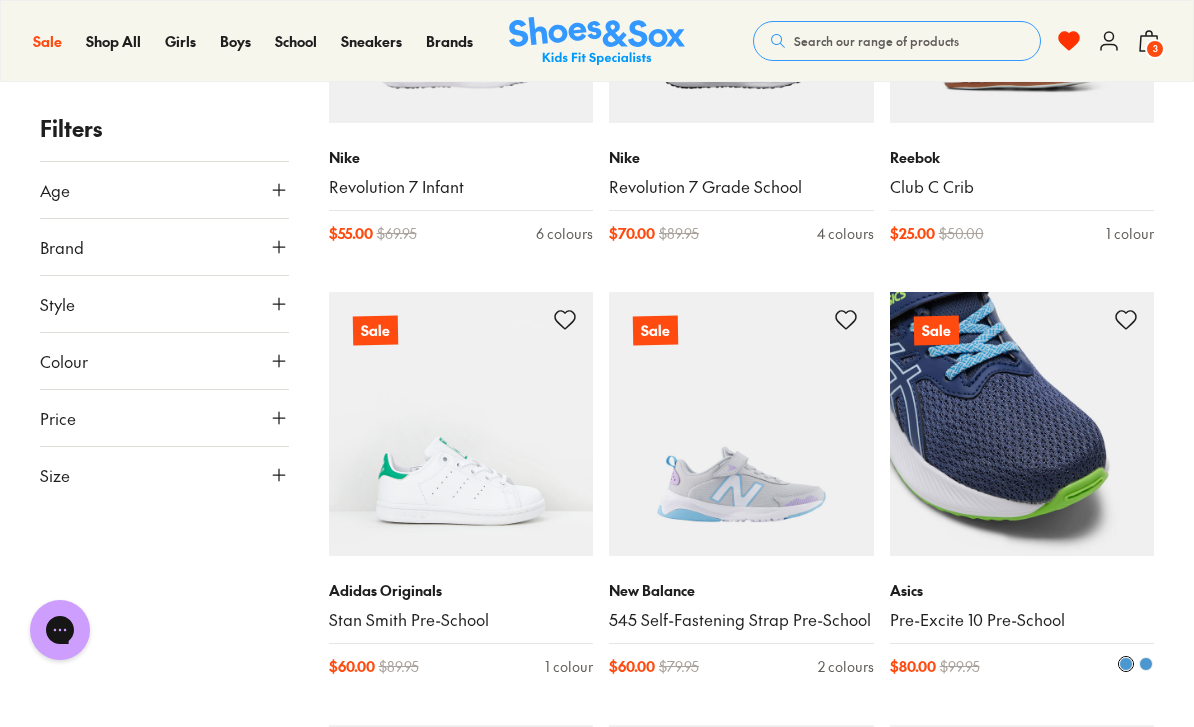 click 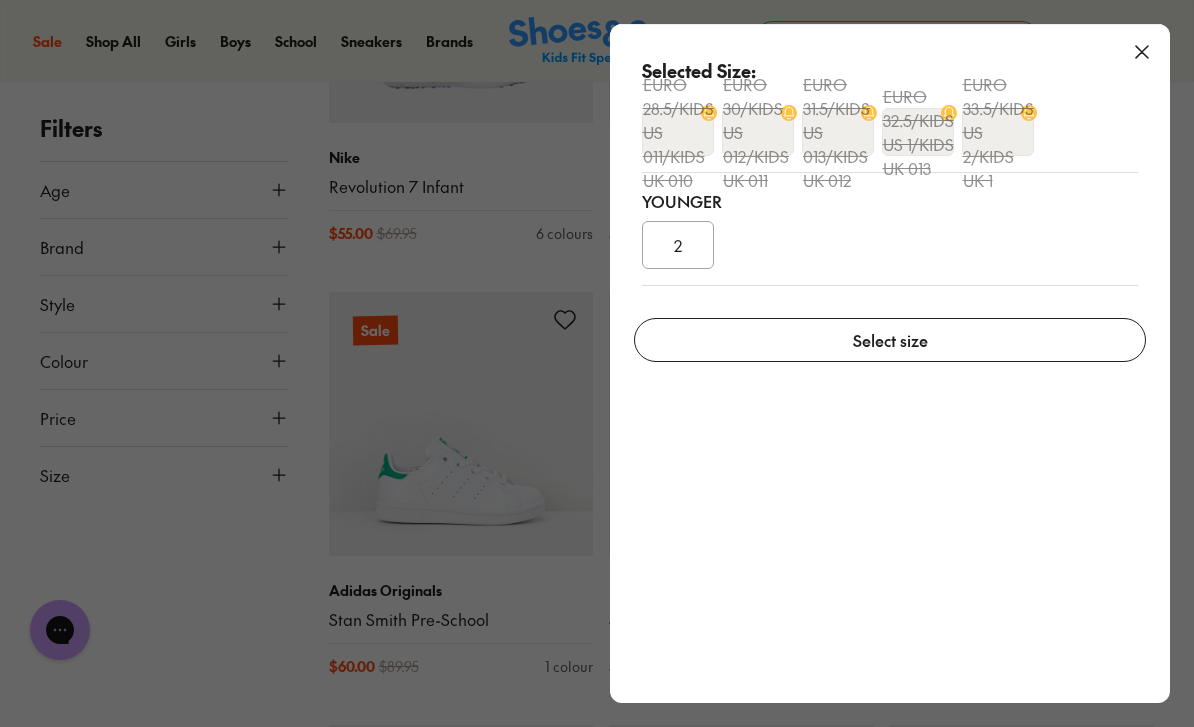 click 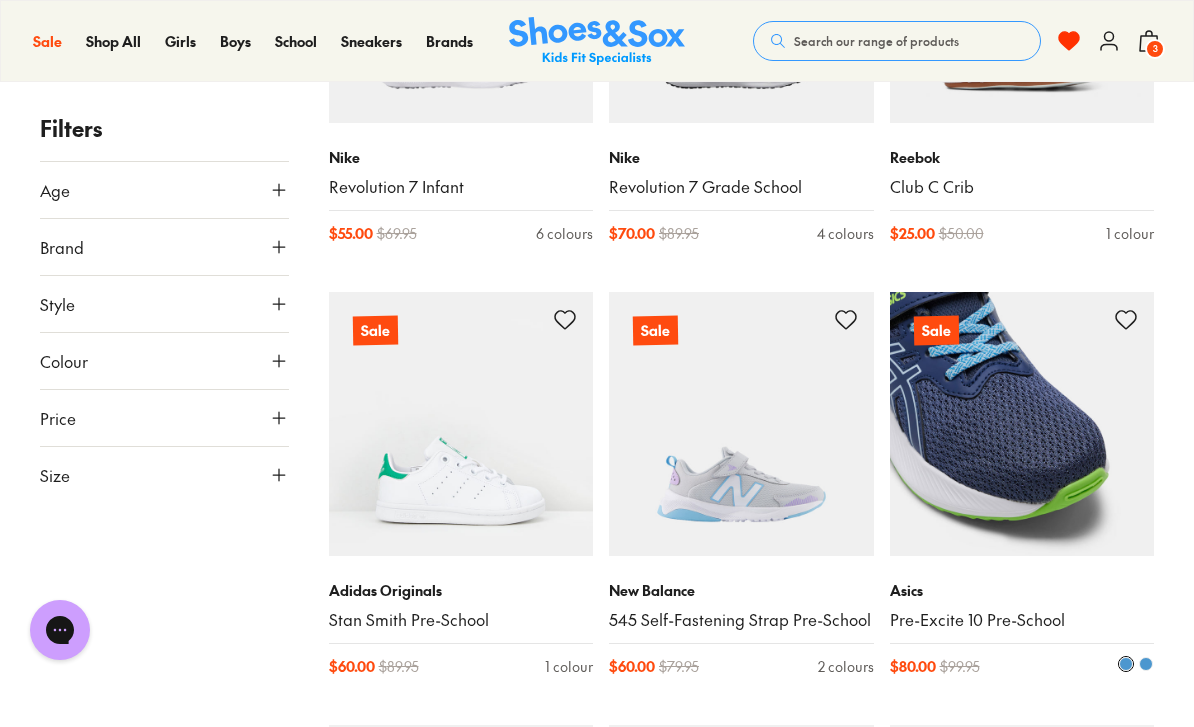 click 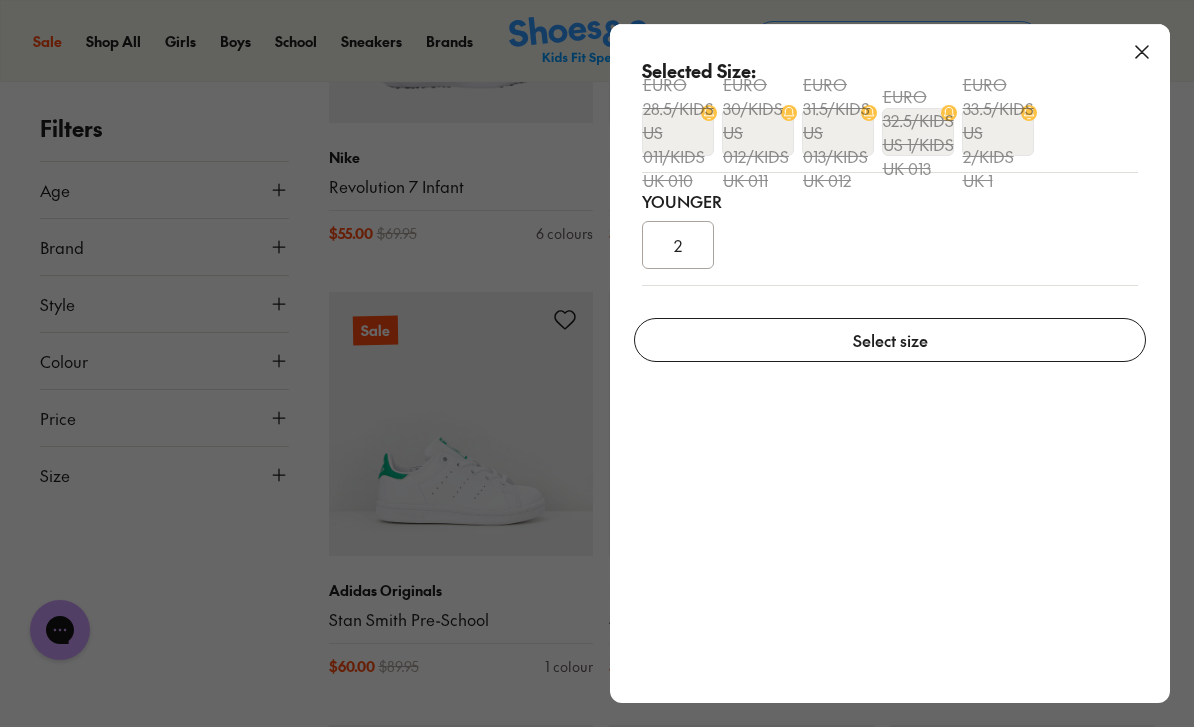 click 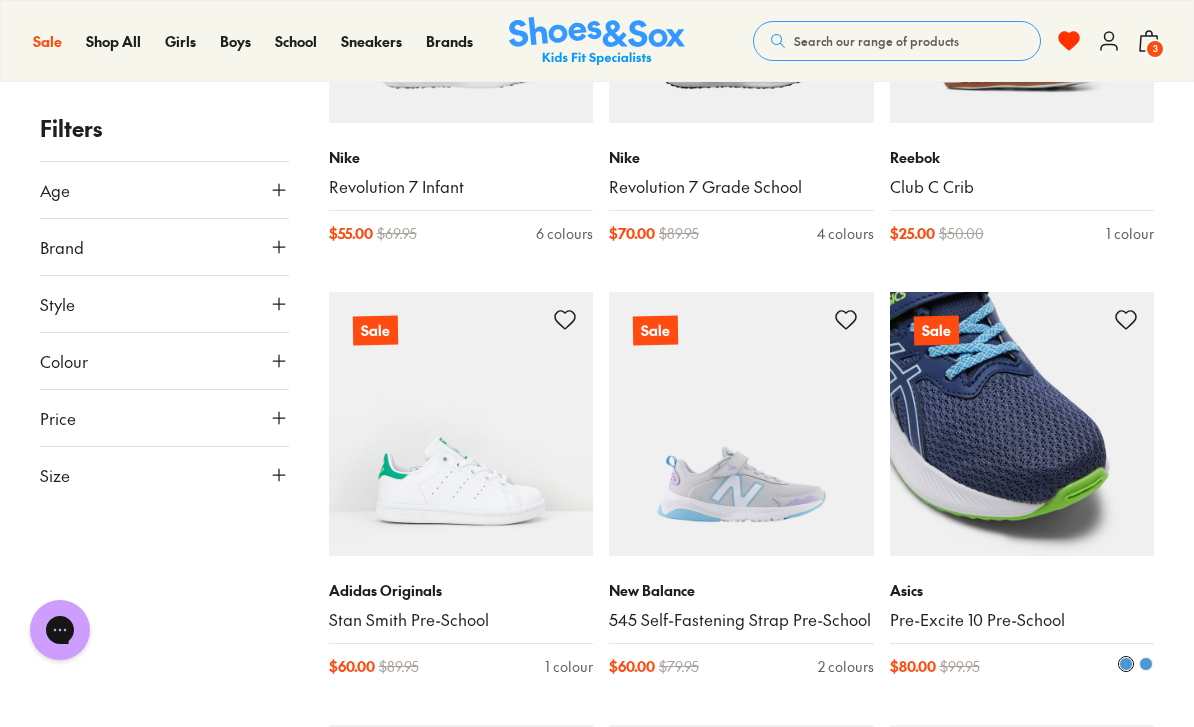 click at bounding box center (1022, 424) 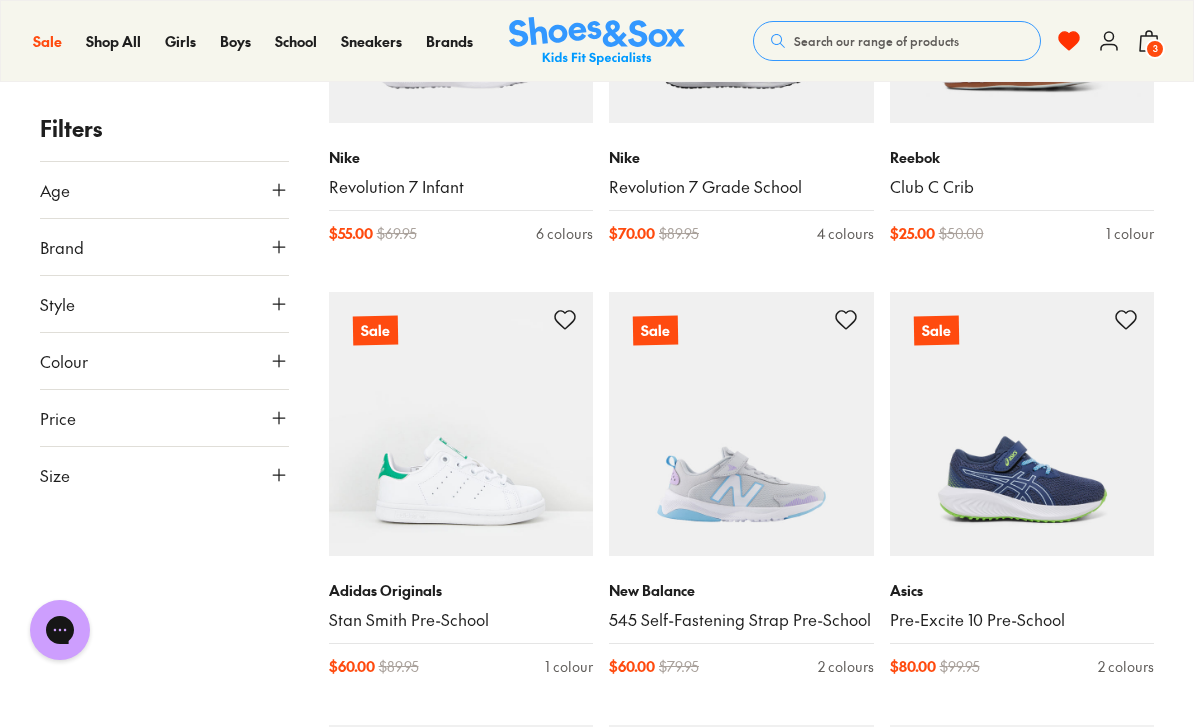 click on "3" at bounding box center [1155, 49] 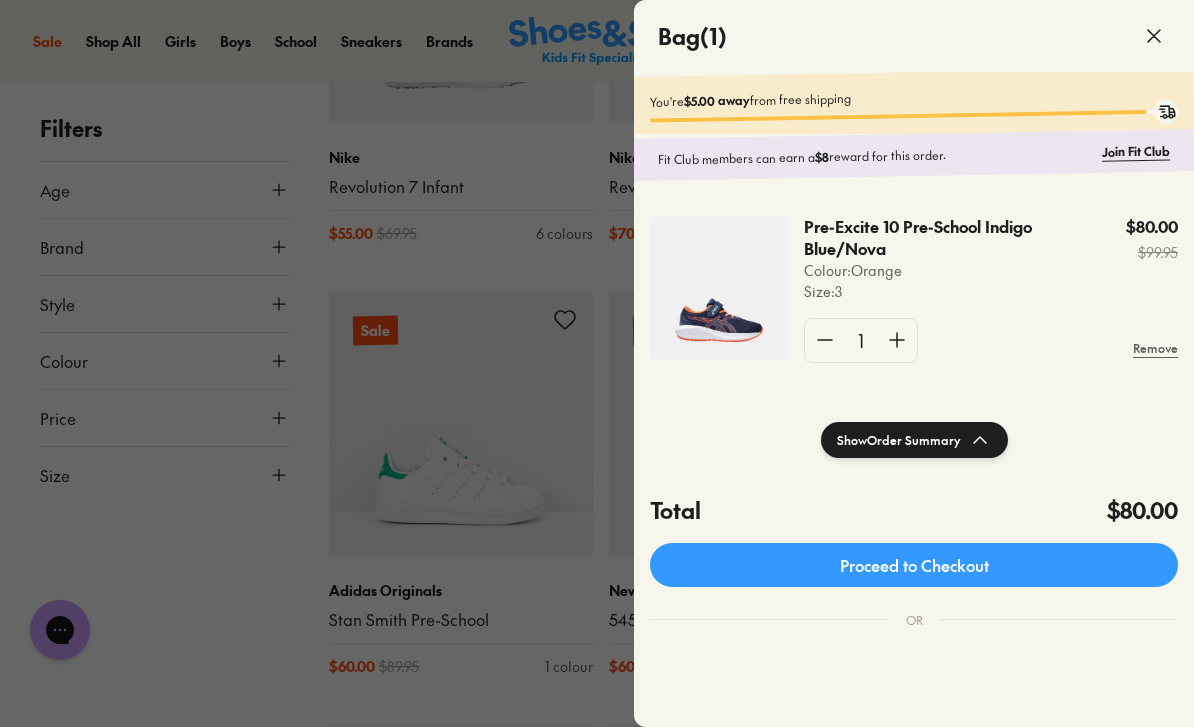 click on "Pre-Excite 10 Pre-School Indigo Blue/Nova" 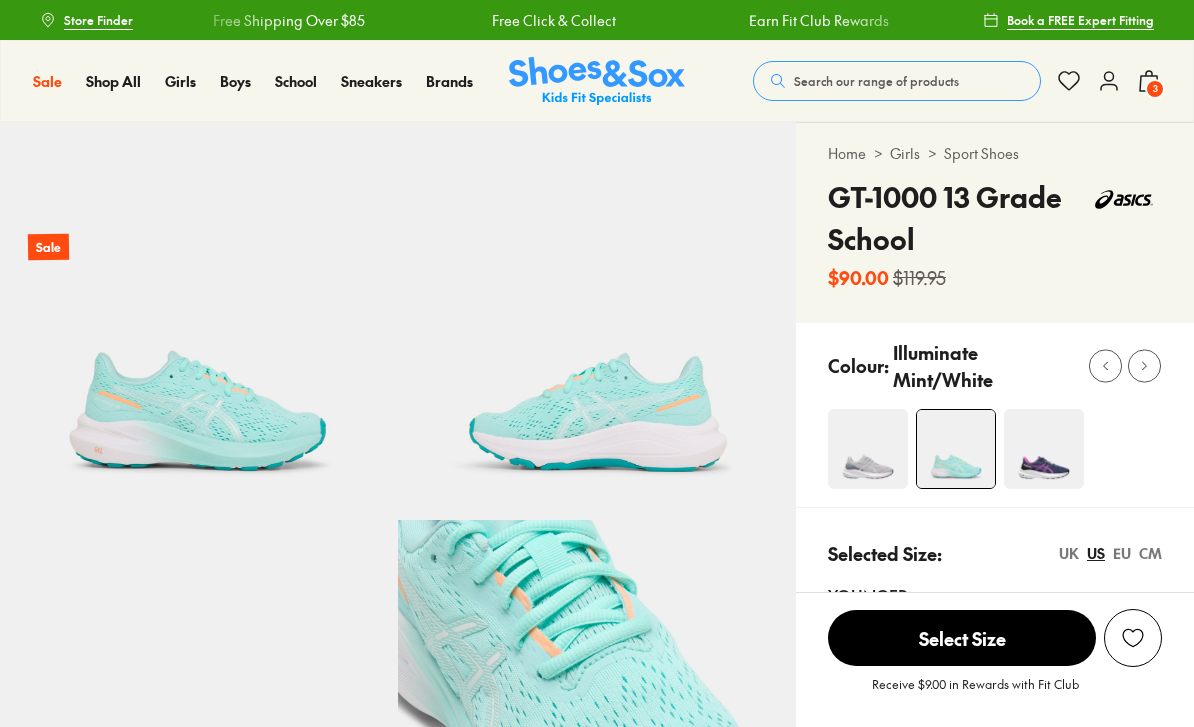 scroll, scrollTop: 0, scrollLeft: 0, axis: both 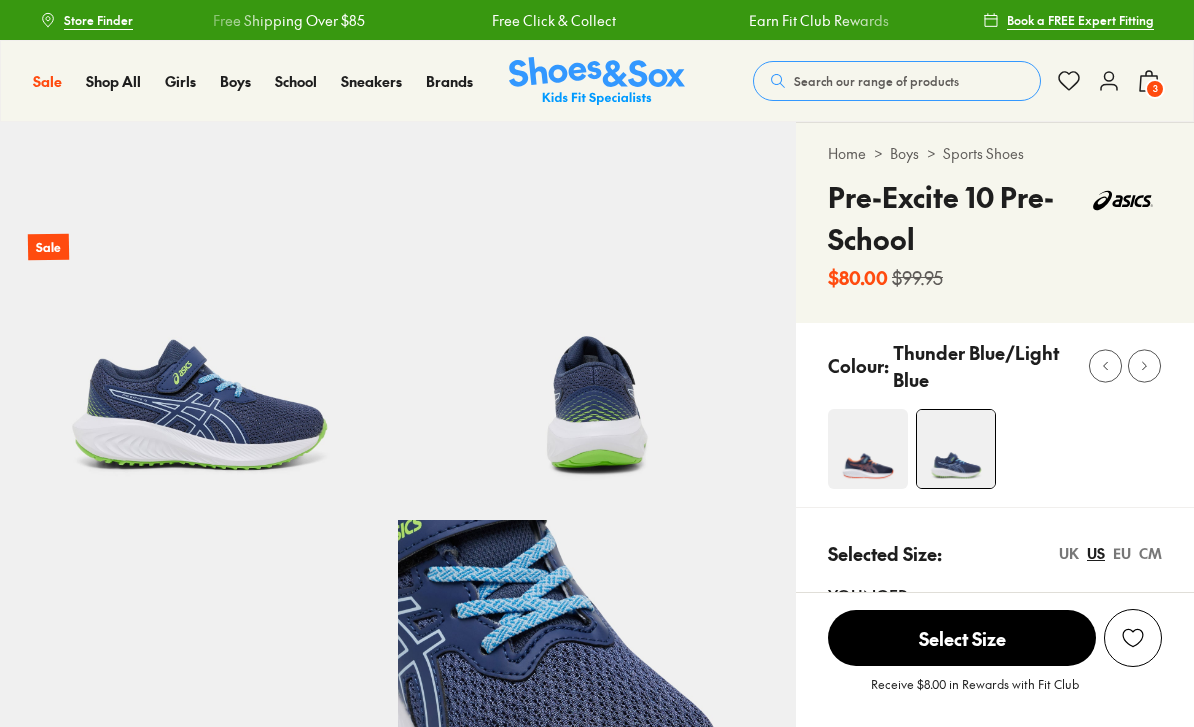 click at bounding box center (868, 449) 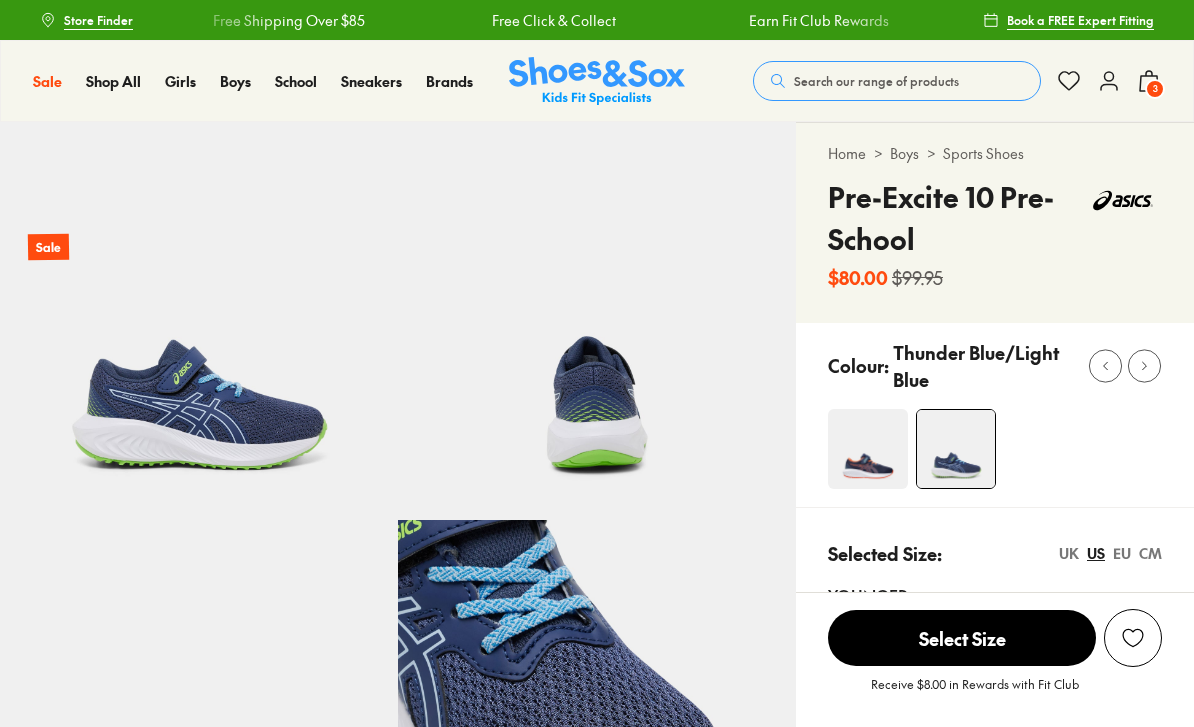 scroll, scrollTop: 0, scrollLeft: 0, axis: both 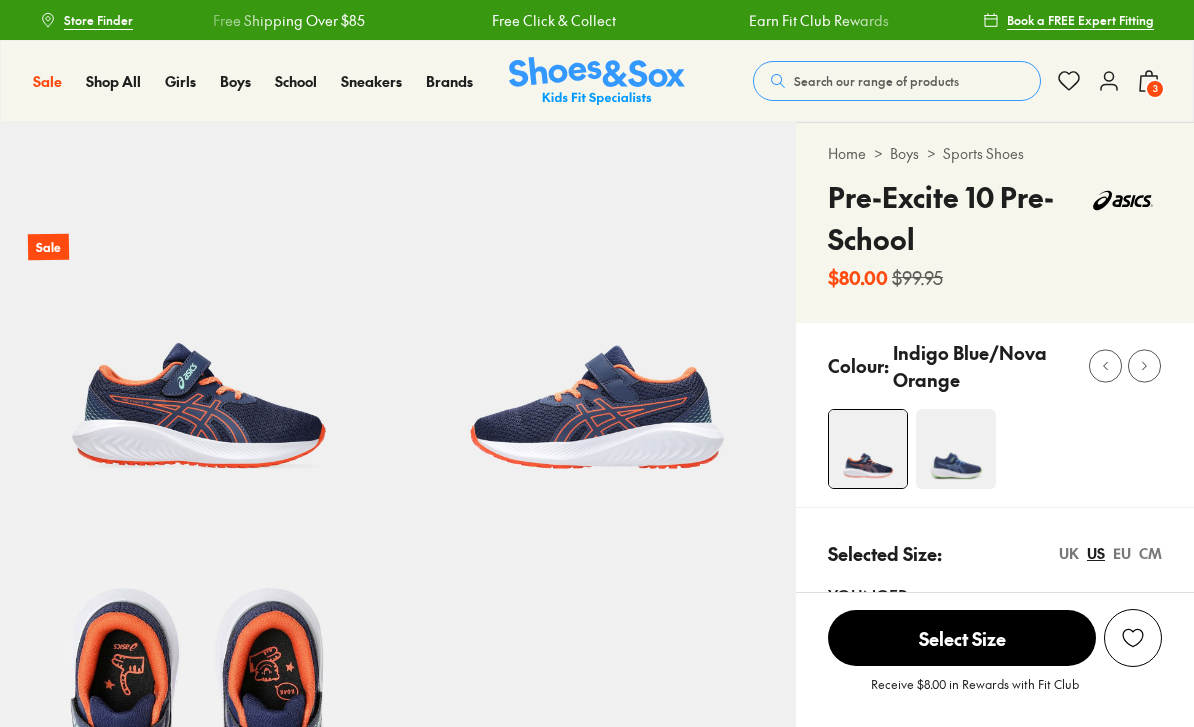 select on "*" 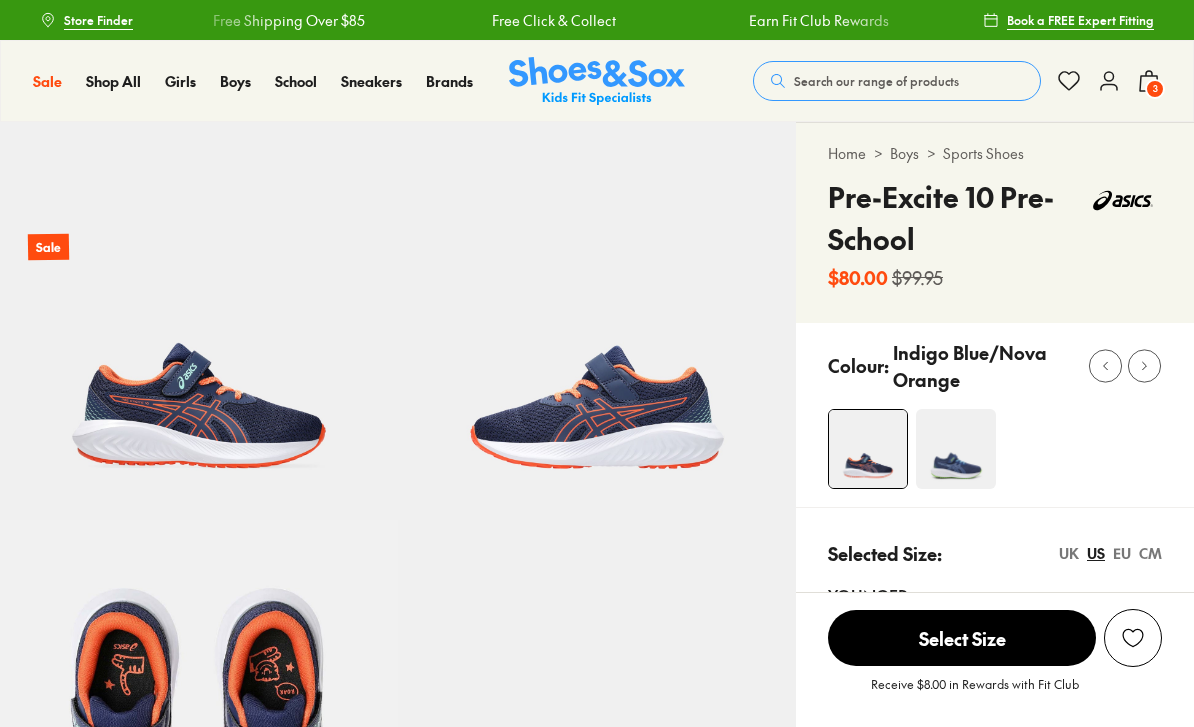 click 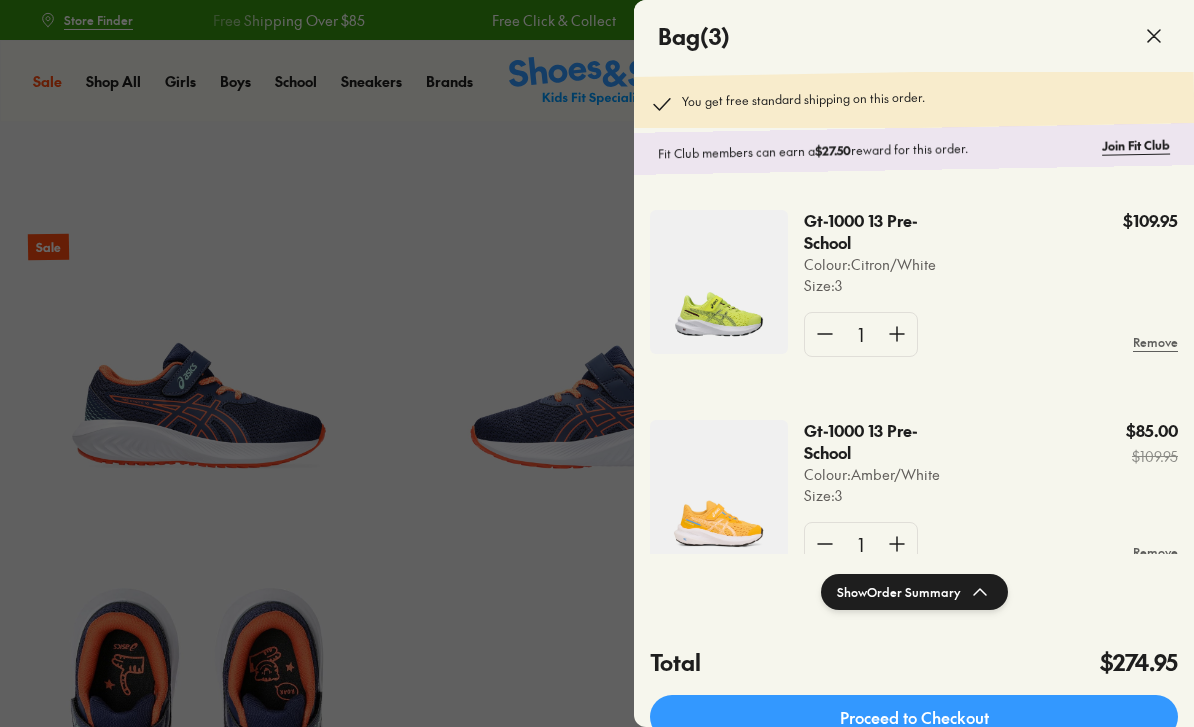 scroll, scrollTop: -1, scrollLeft: 0, axis: vertical 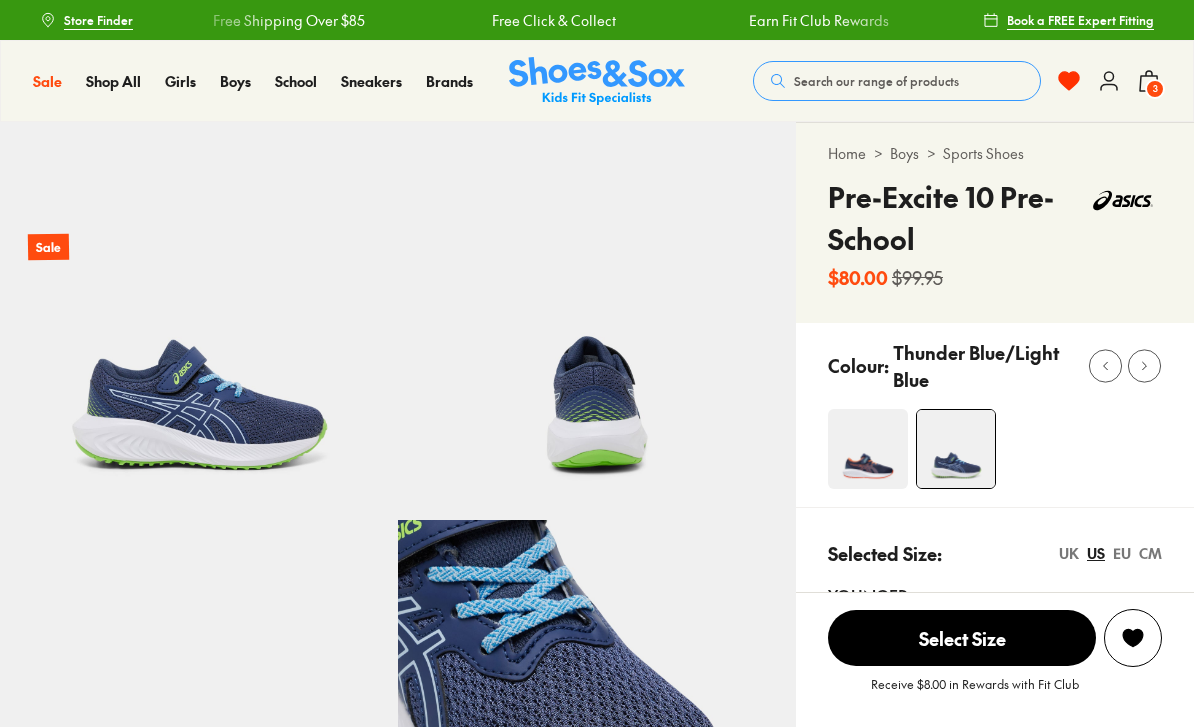 select on "*" 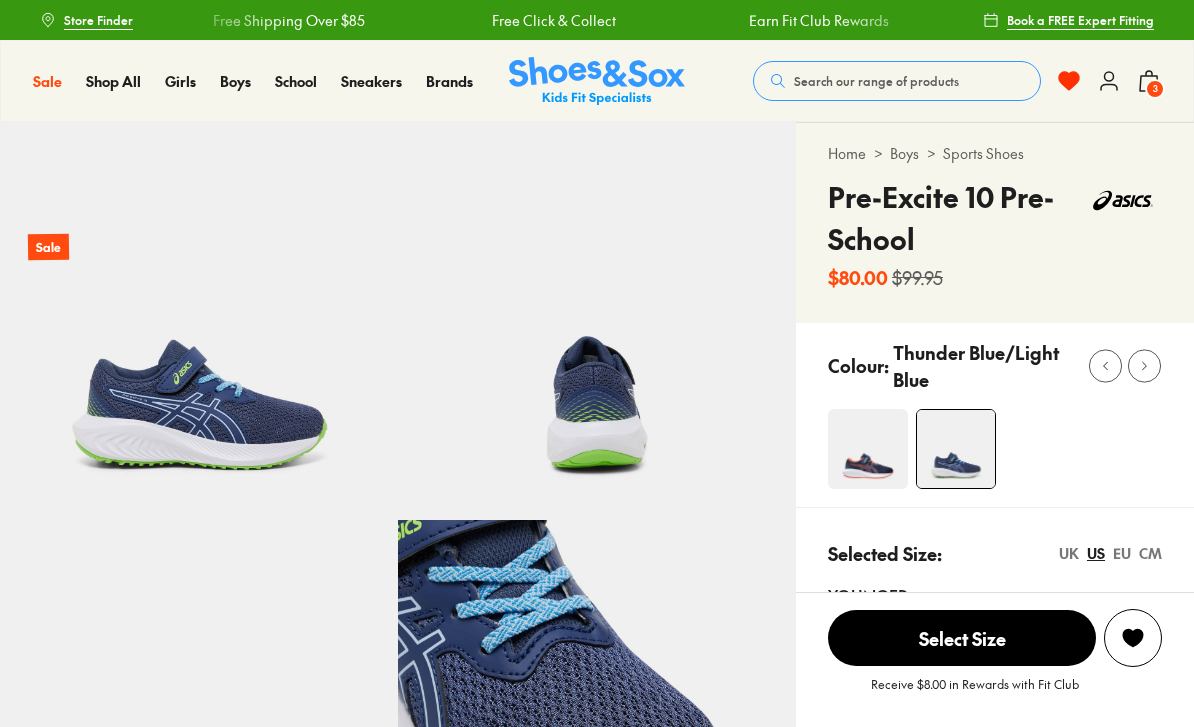 scroll, scrollTop: 0, scrollLeft: 0, axis: both 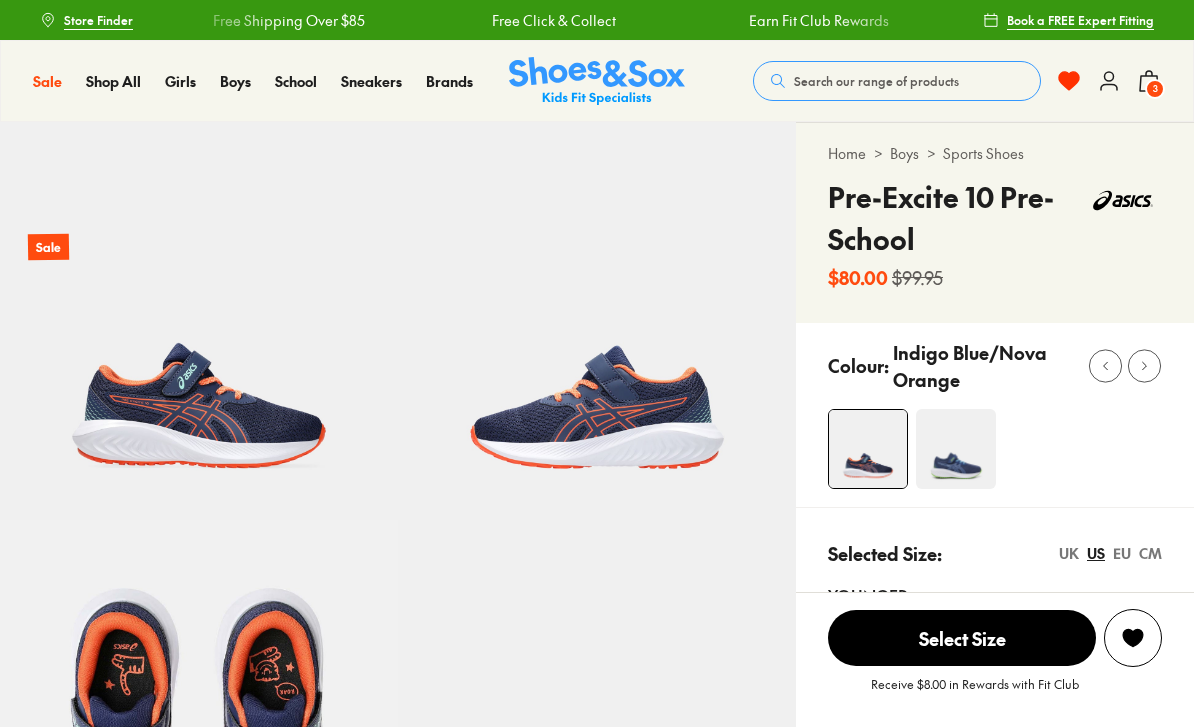 select on "*" 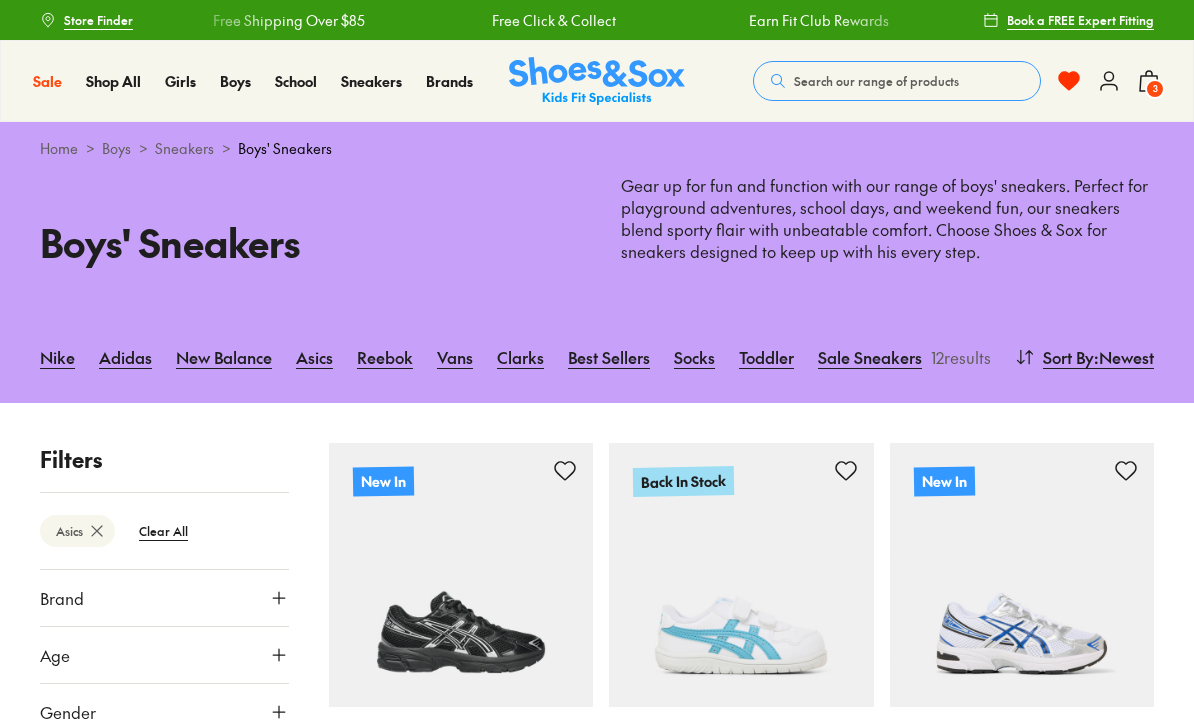 scroll, scrollTop: 0, scrollLeft: 0, axis: both 